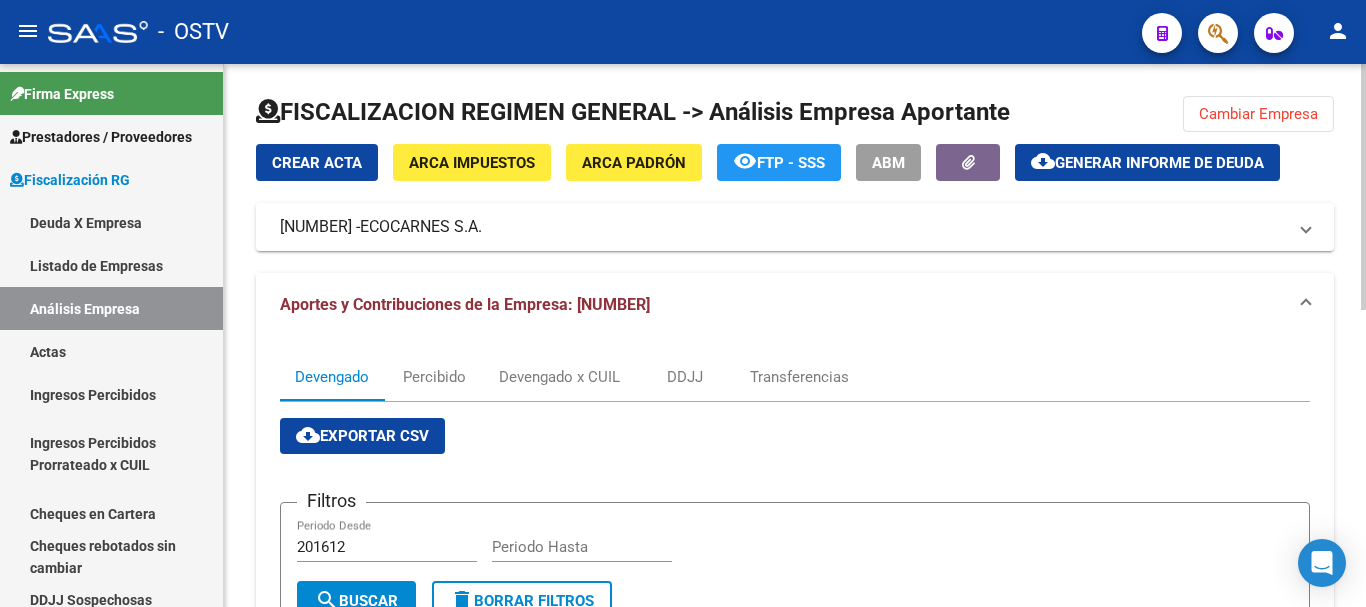 scroll, scrollTop: 0, scrollLeft: 0, axis: both 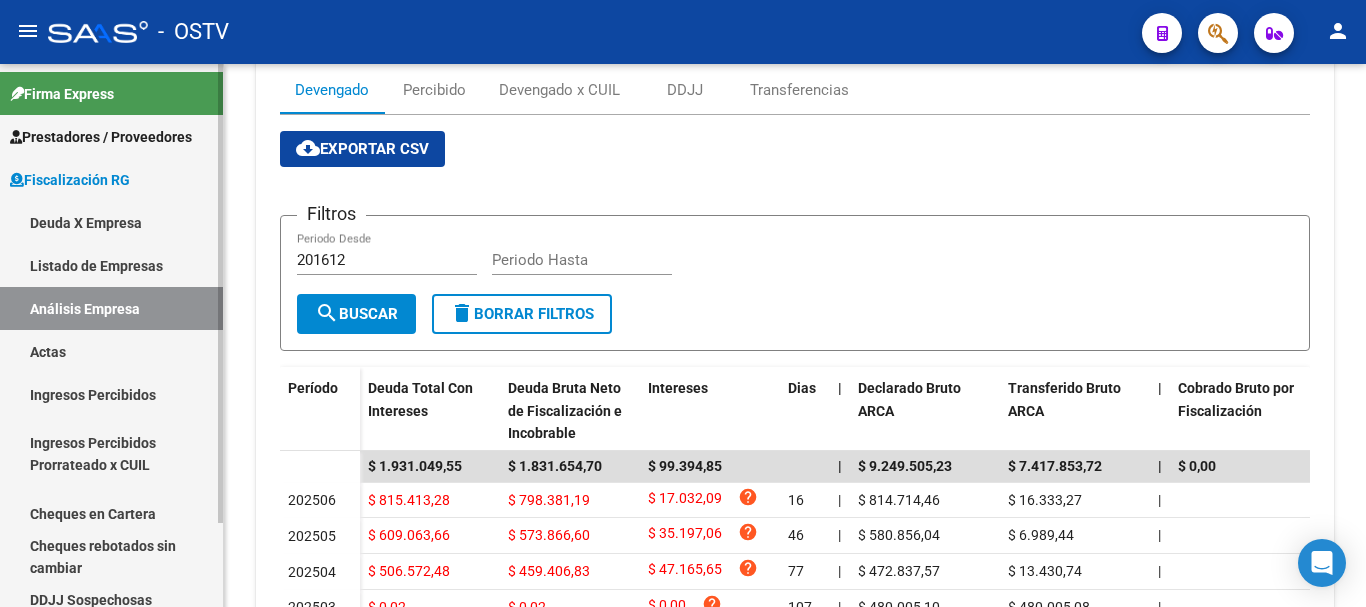 click on "Análisis Empresa" at bounding box center [111, 308] 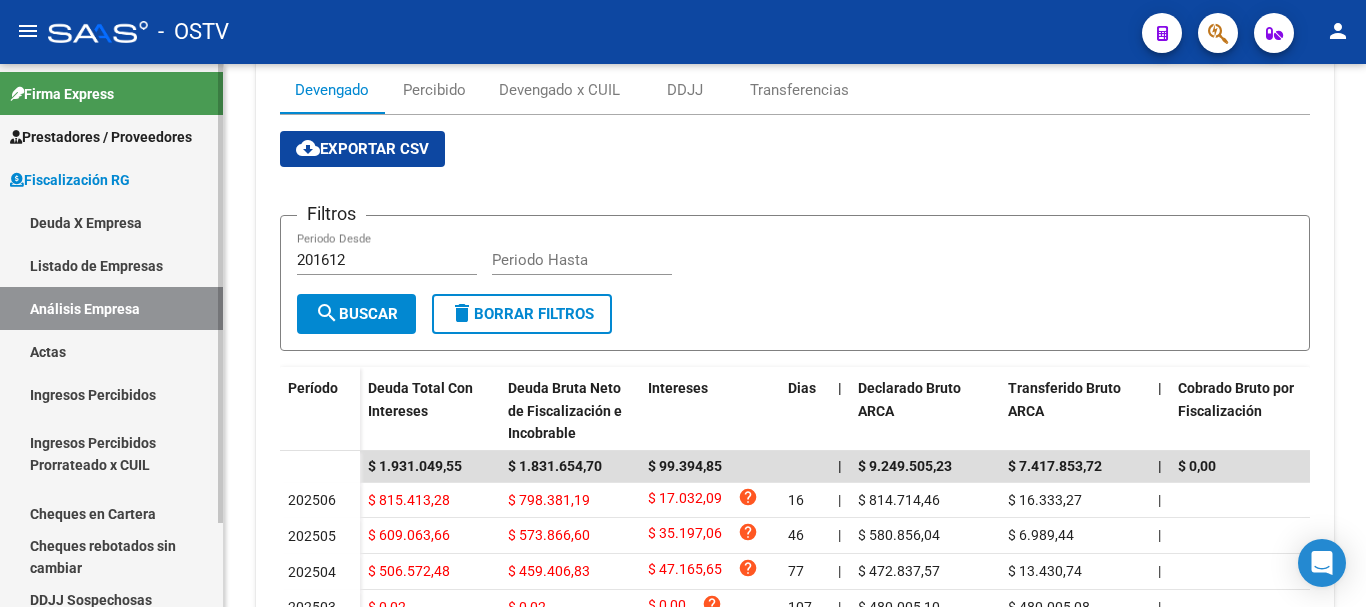 click on "Deuda X Empresa" at bounding box center [111, 222] 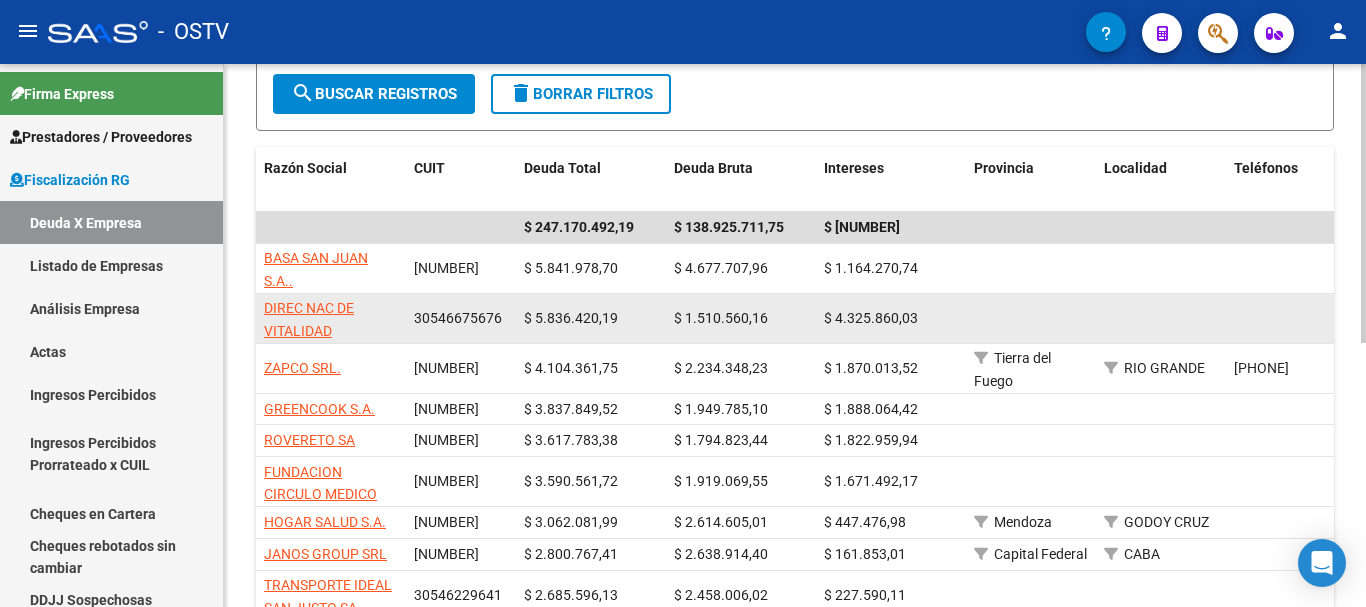 scroll, scrollTop: 387, scrollLeft: 0, axis: vertical 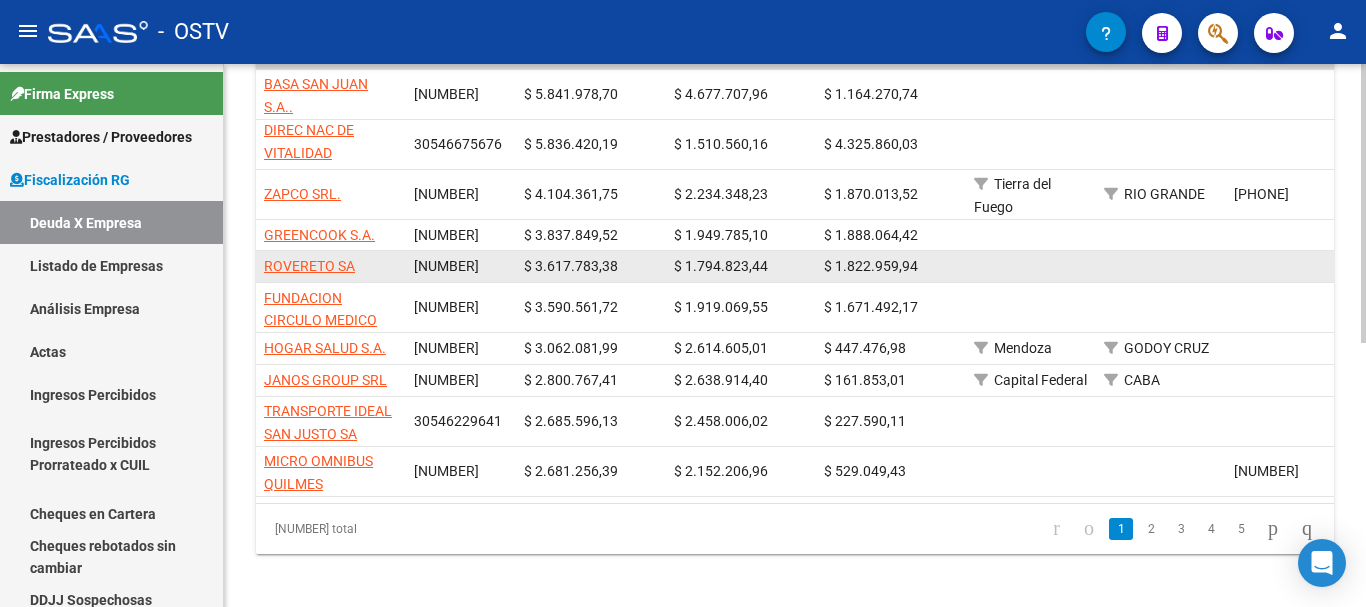 click on "ROVERETO SA" 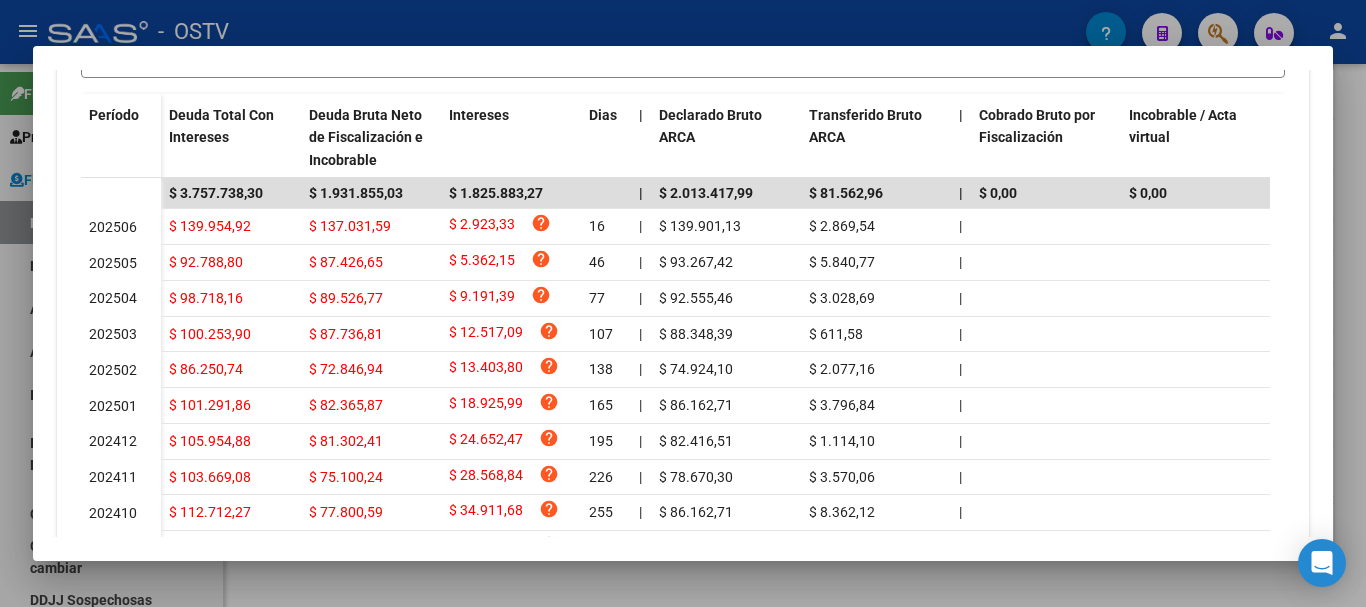 scroll, scrollTop: 500, scrollLeft: 0, axis: vertical 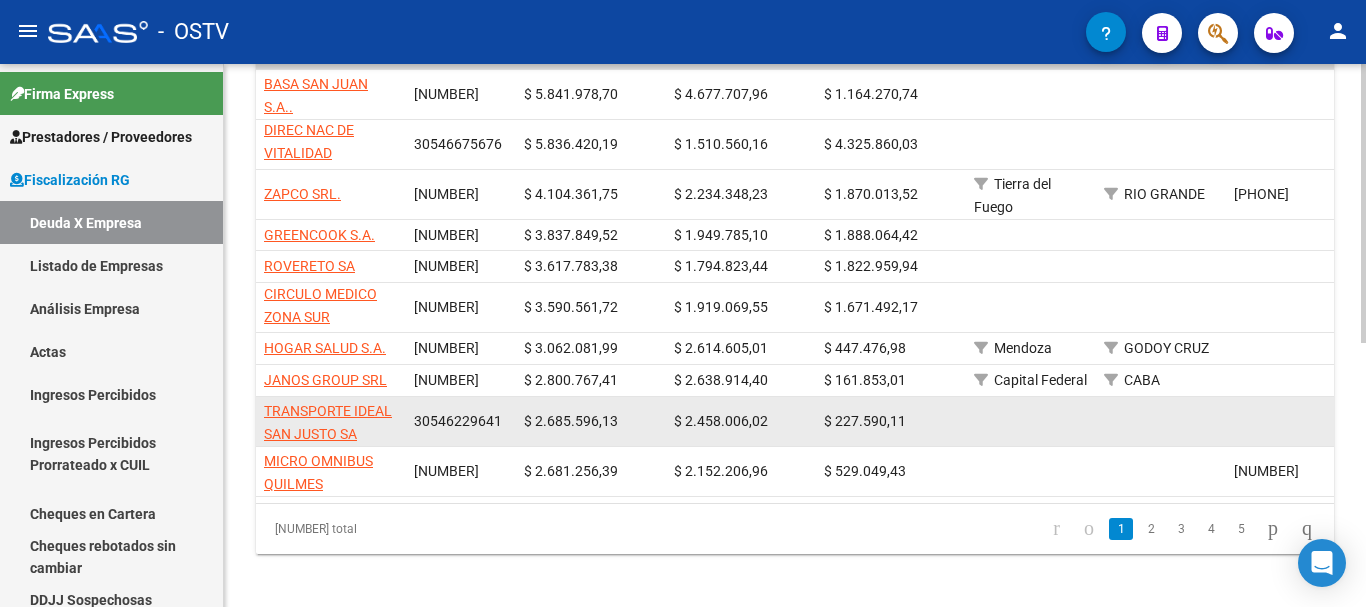 click on "TRANSPORTE IDEAL SAN JUSTO SA" 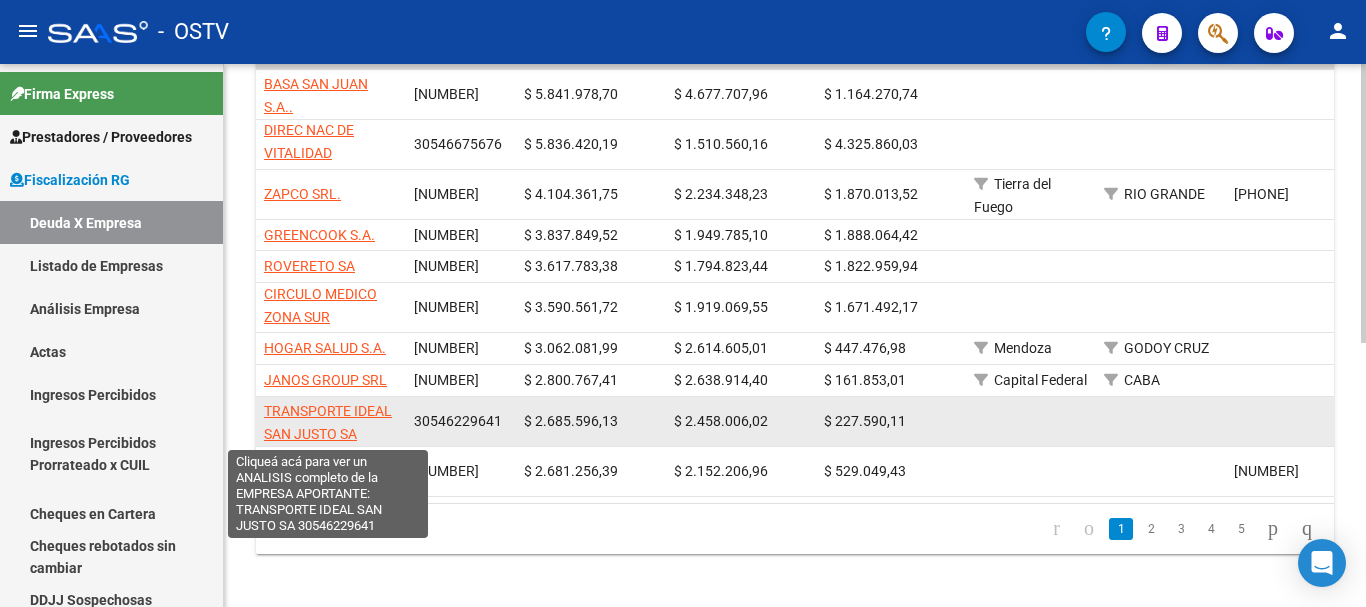 click on "TRANSPORTE IDEAL SAN JUSTO SA" 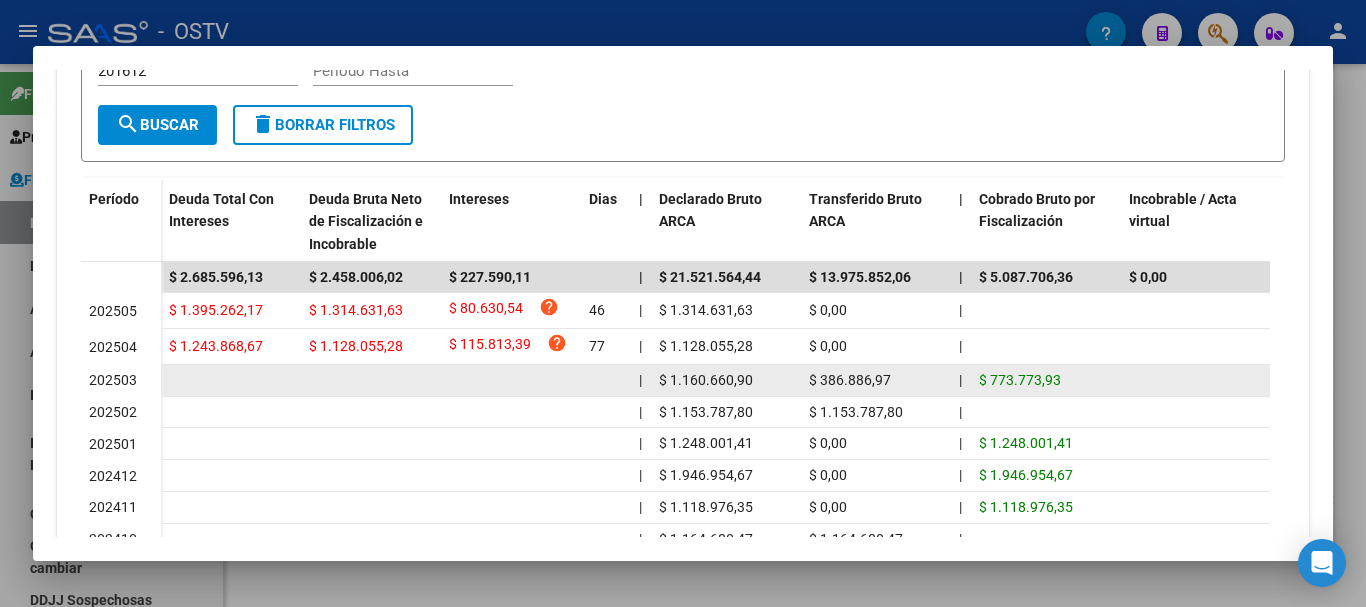 scroll, scrollTop: 500, scrollLeft: 0, axis: vertical 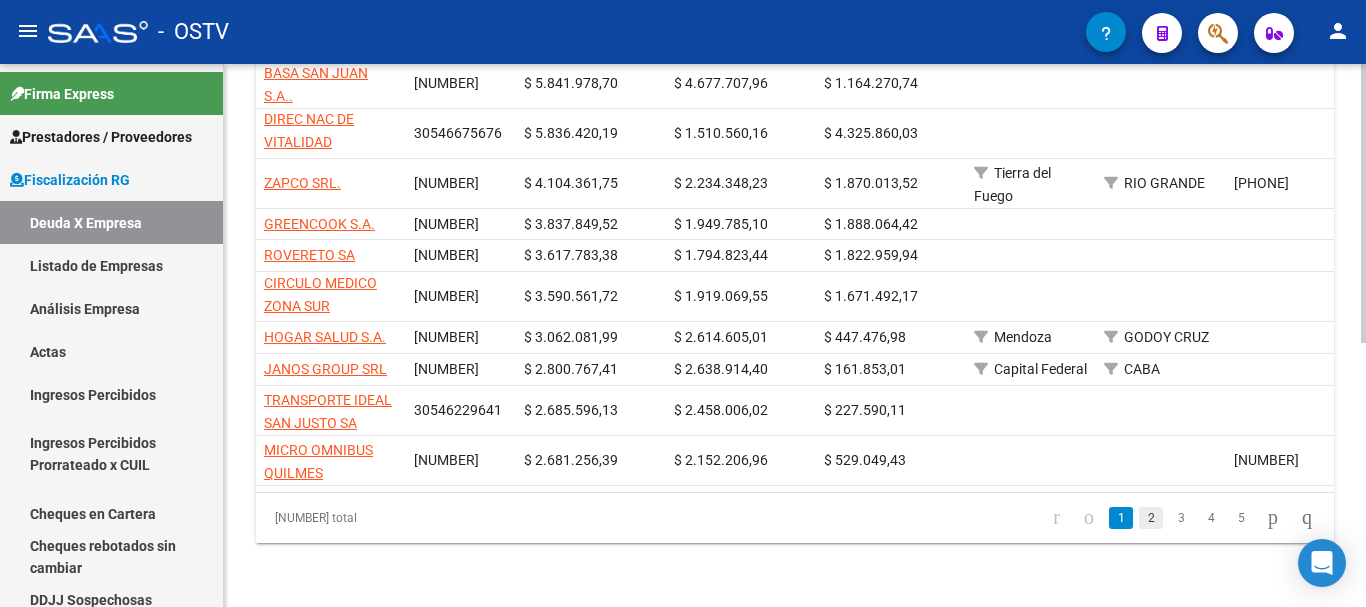 click on "2" 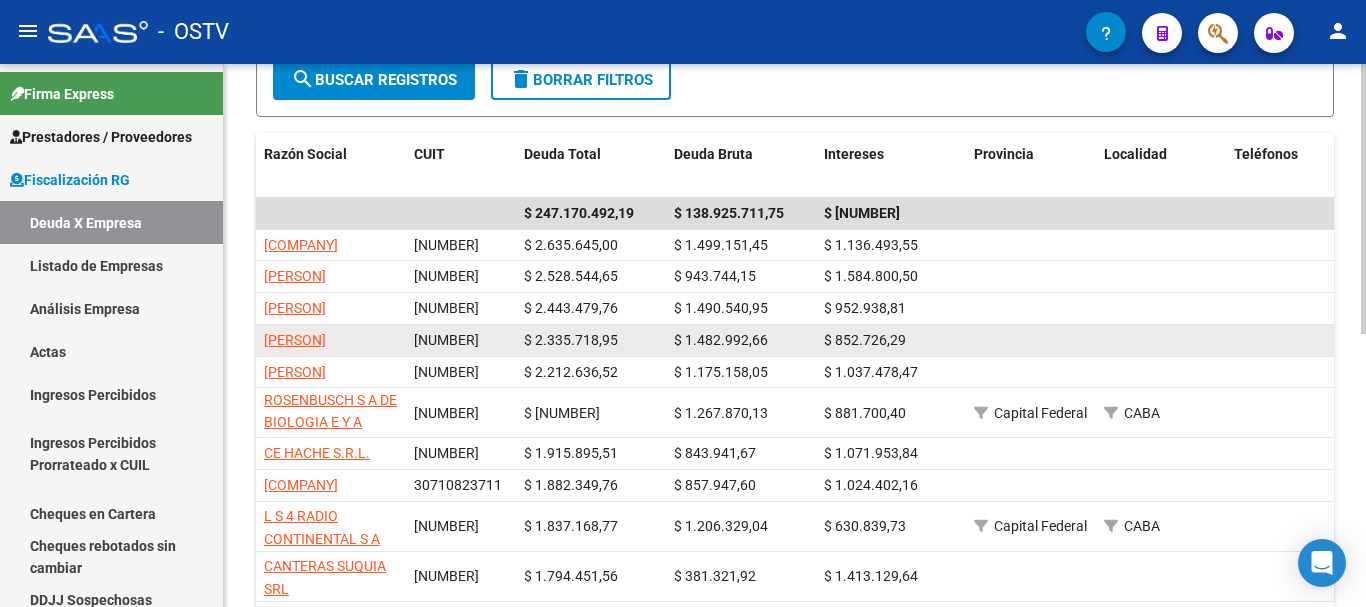 scroll, scrollTop: 314, scrollLeft: 0, axis: vertical 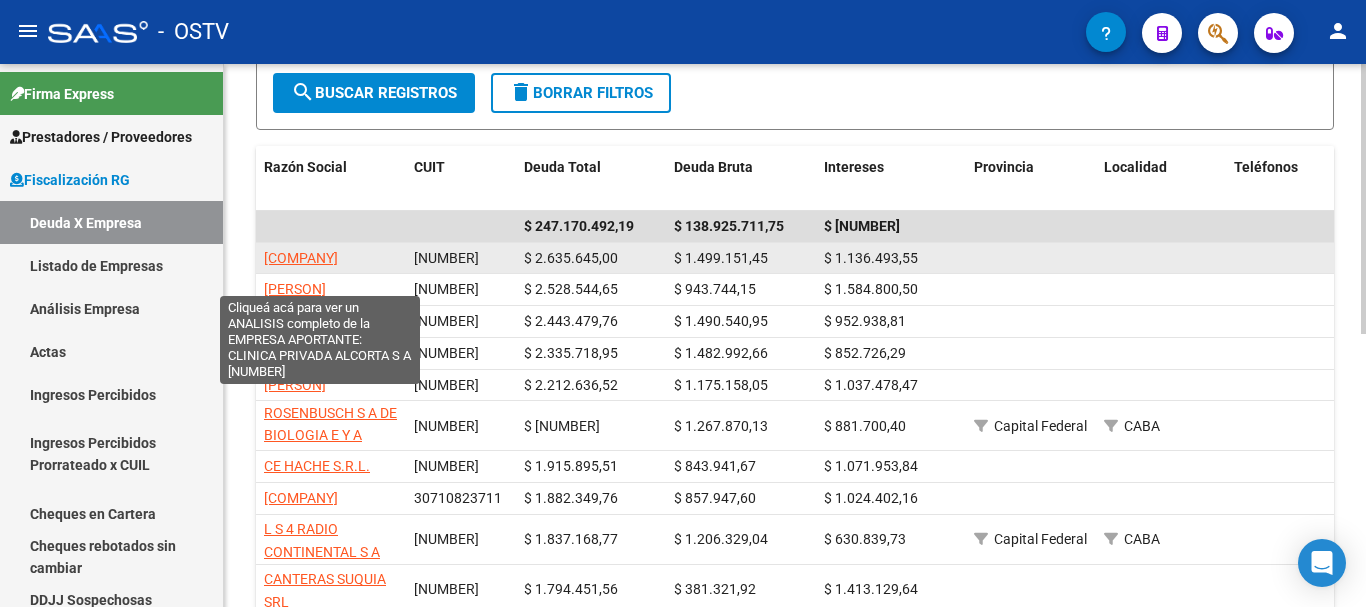 click on "[COMPANY]" 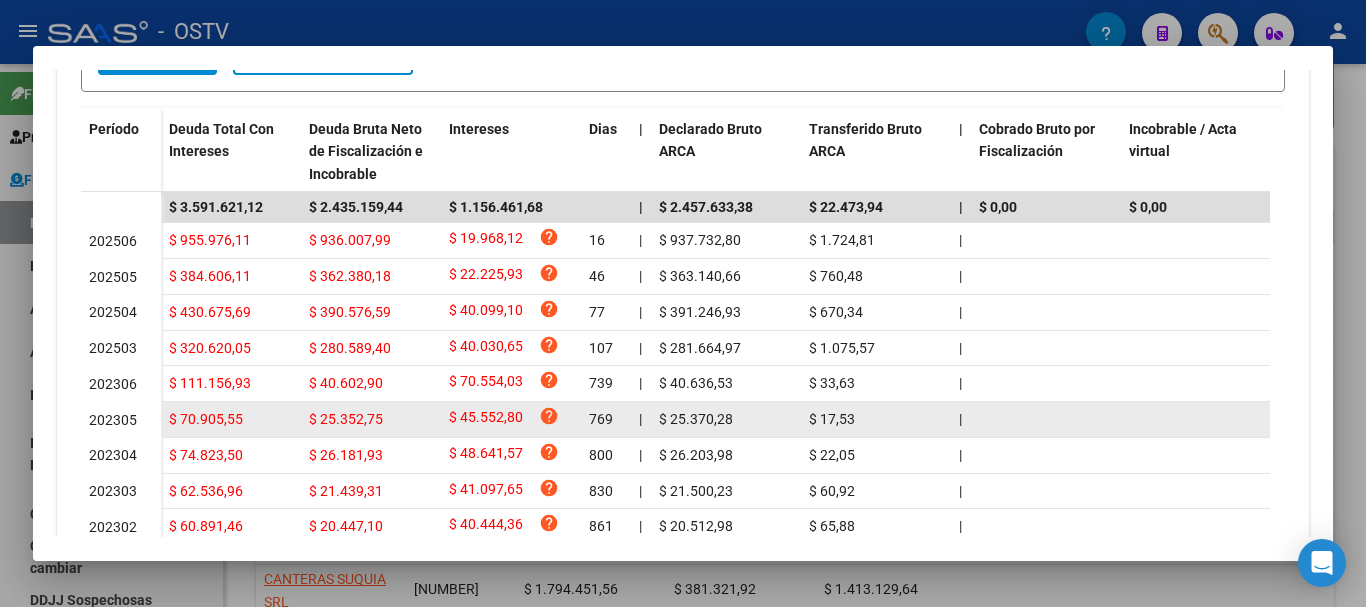 scroll, scrollTop: 500, scrollLeft: 0, axis: vertical 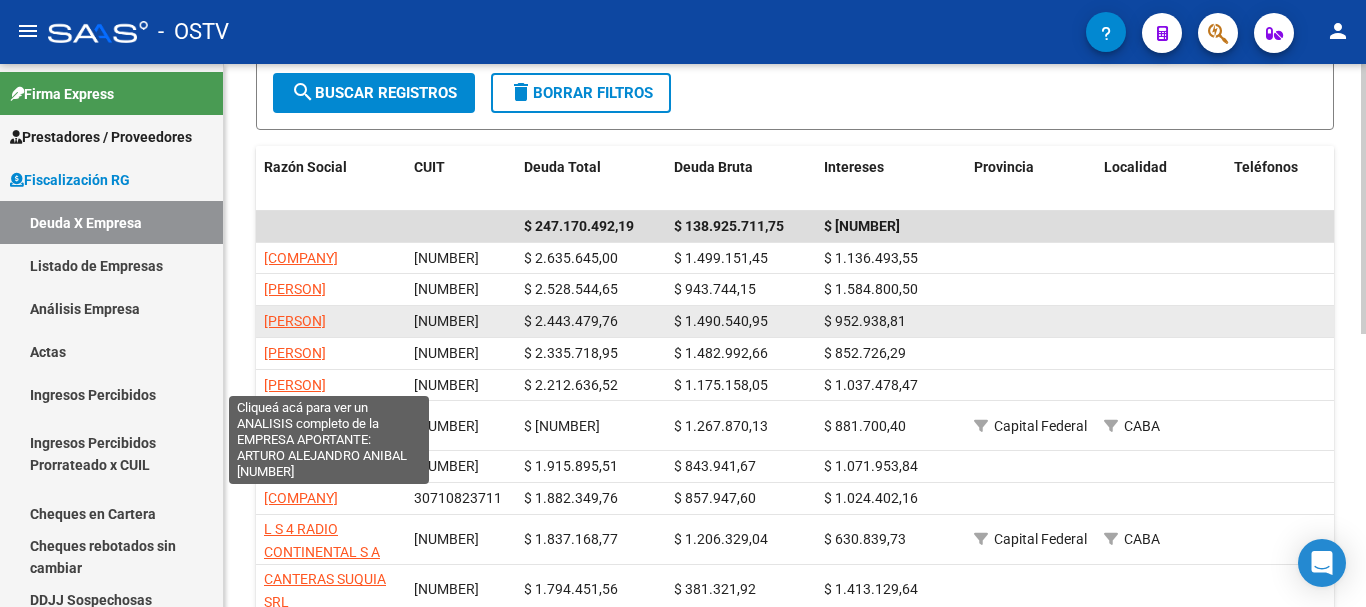 click on "[PERSON]" 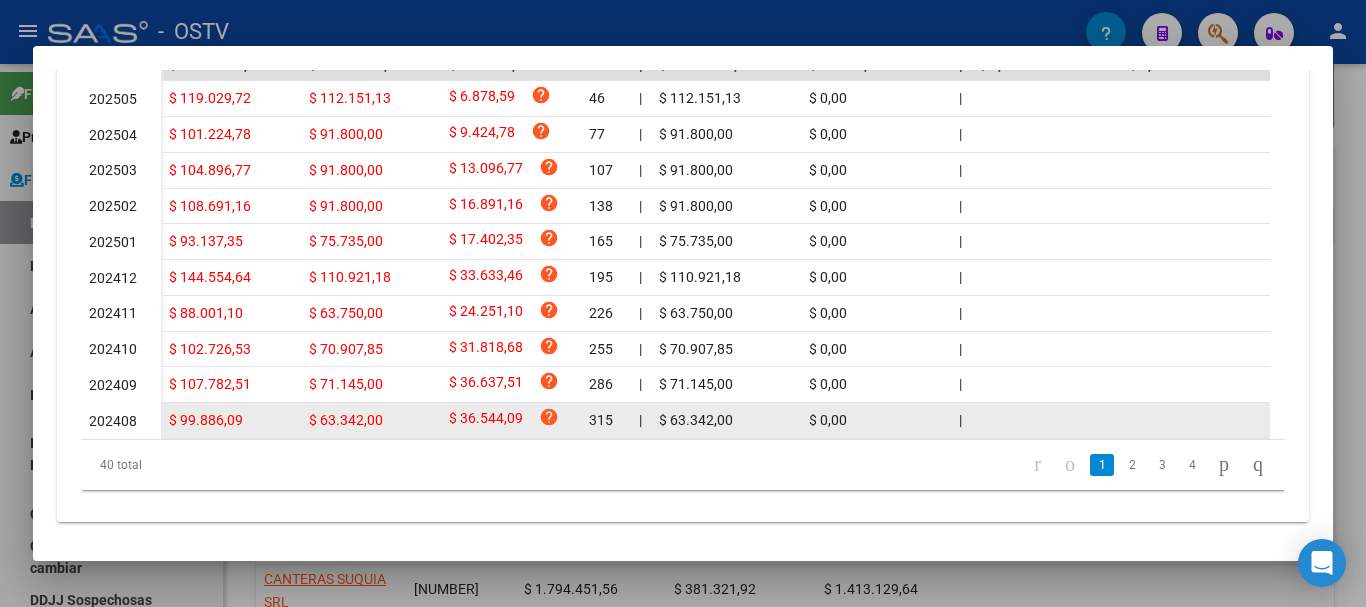 scroll, scrollTop: 700, scrollLeft: 0, axis: vertical 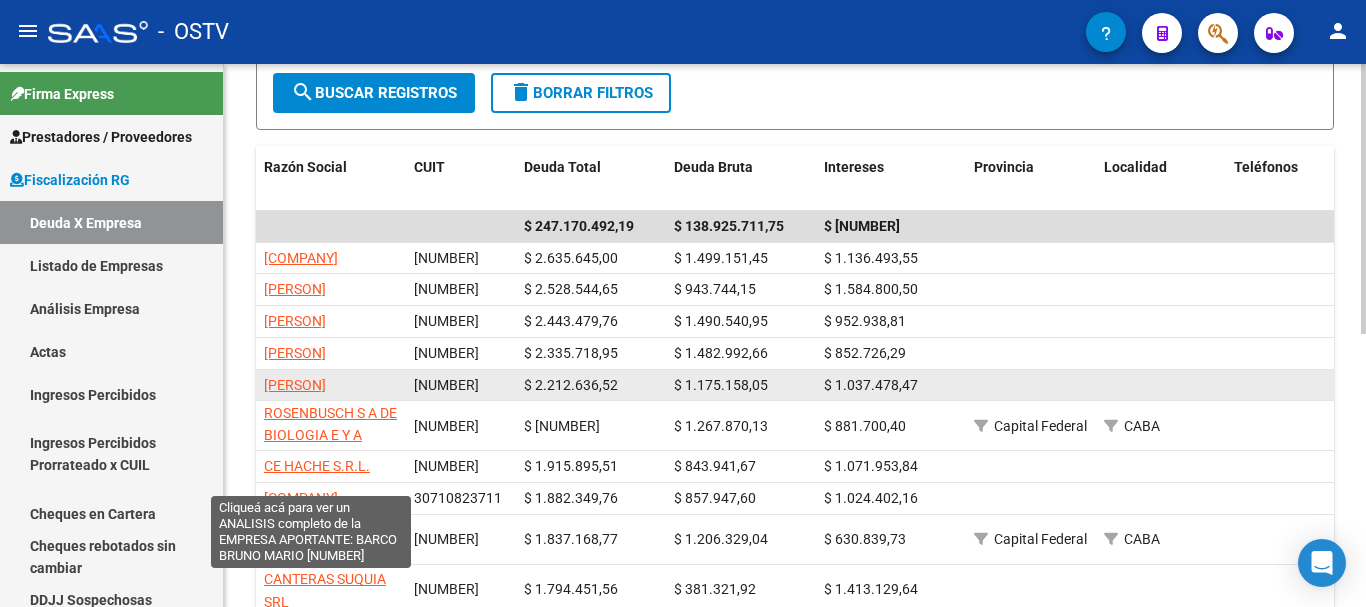 click on "[PERSON]" 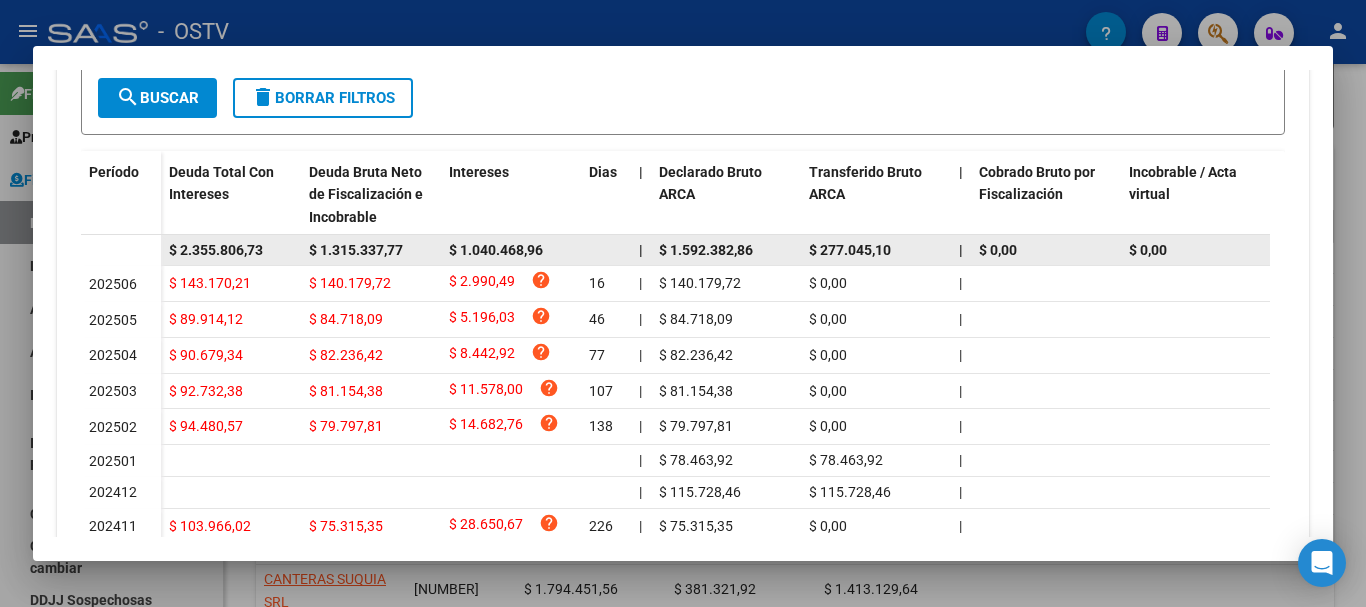scroll, scrollTop: 500, scrollLeft: 0, axis: vertical 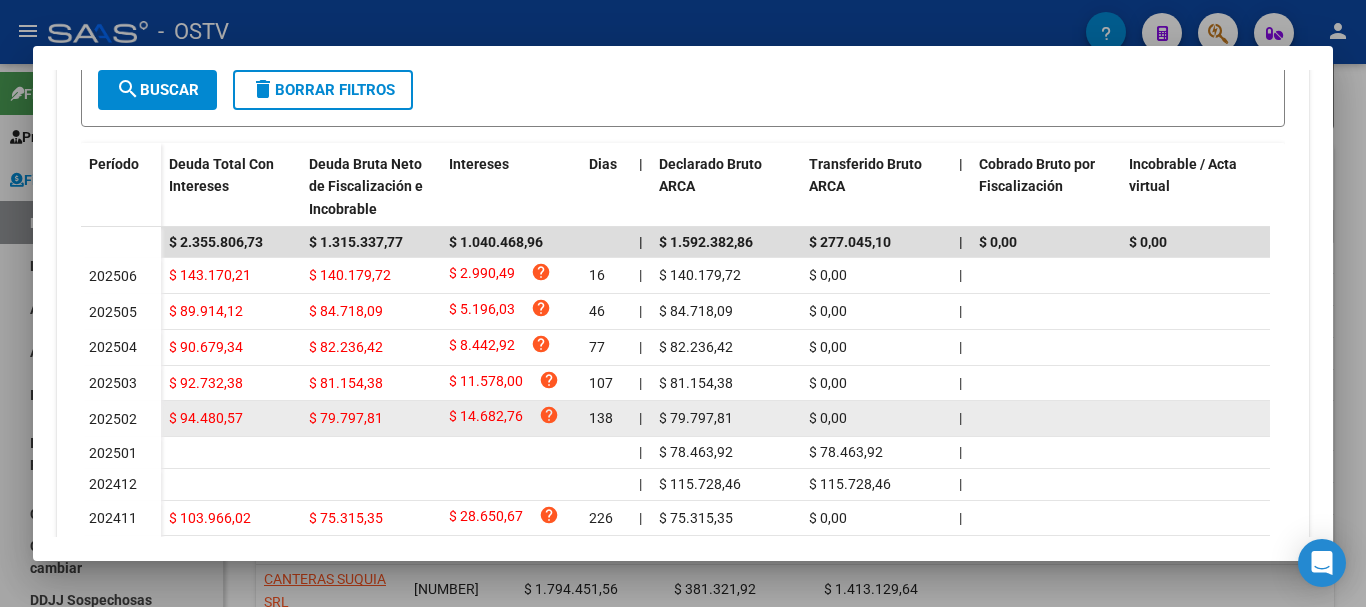 type 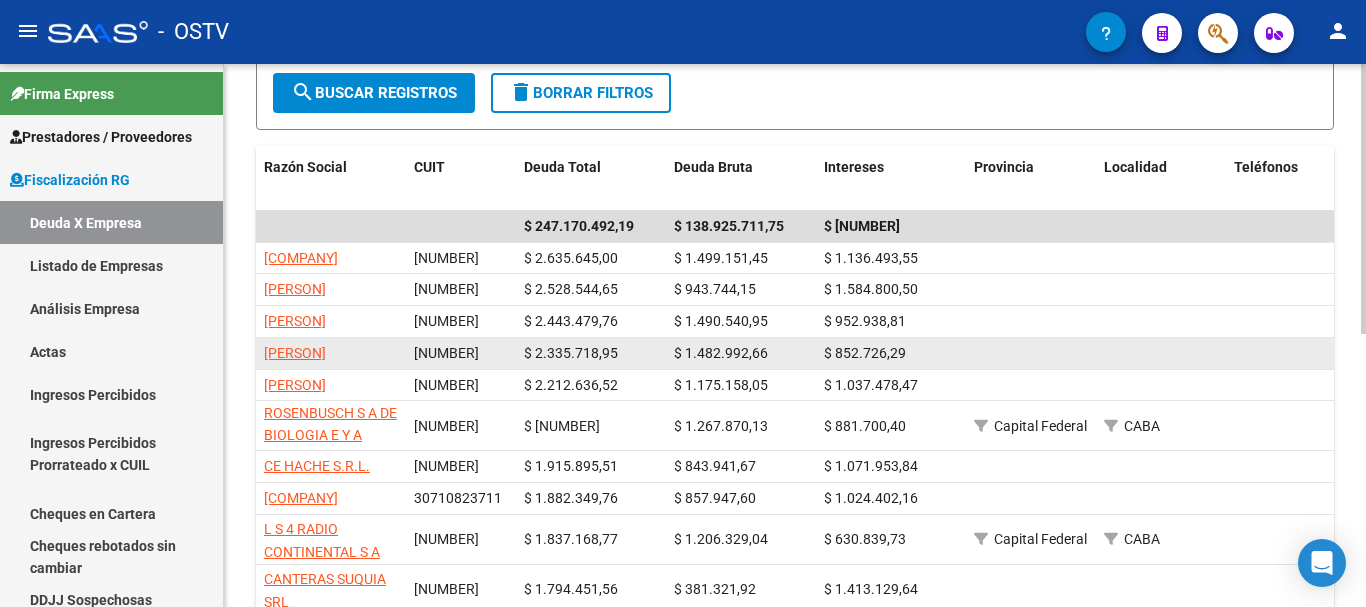 scroll, scrollTop: 4, scrollLeft: 0, axis: vertical 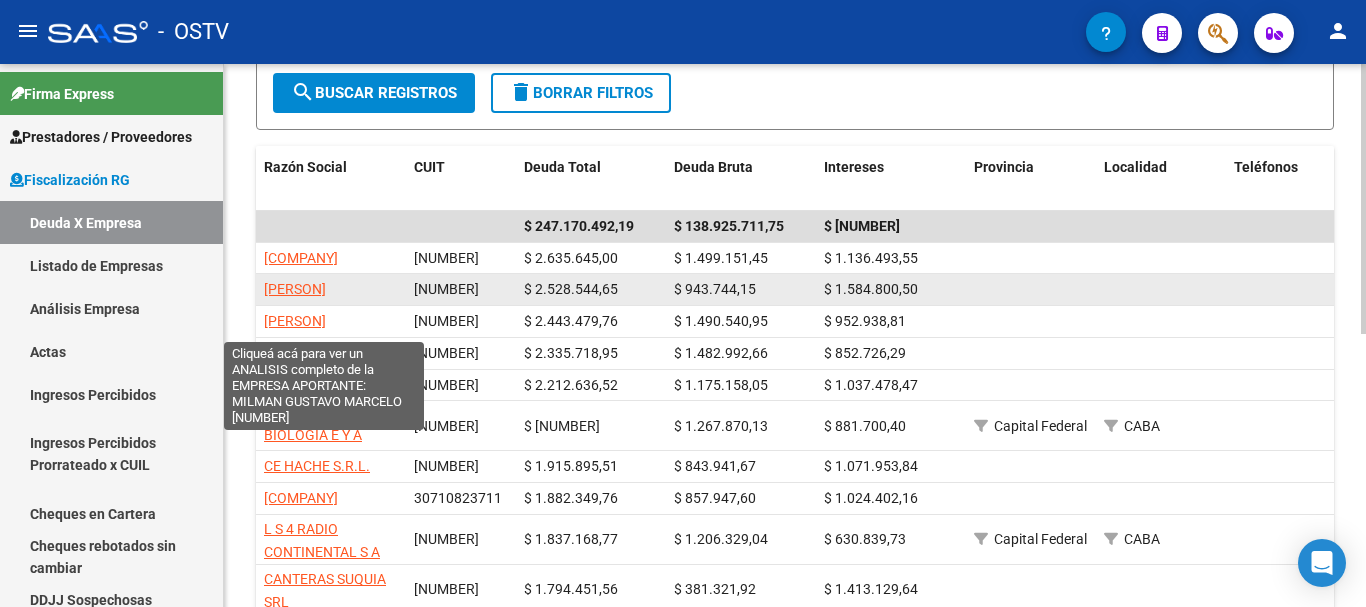 click on "[PERSON]" 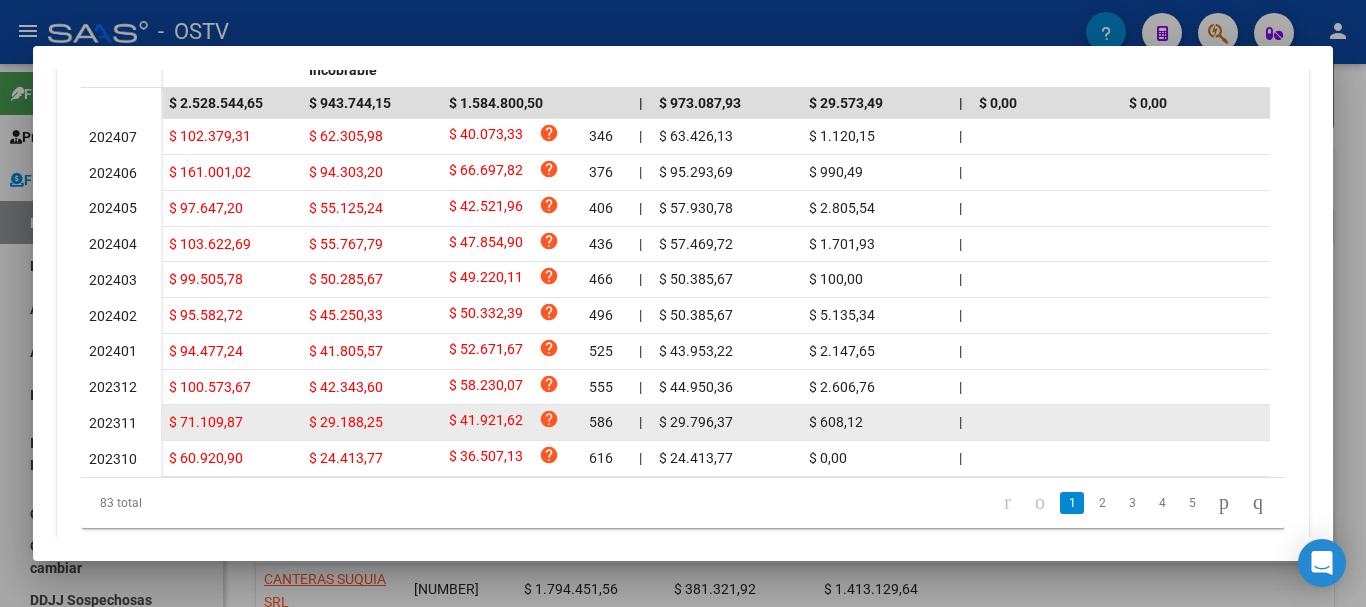 scroll, scrollTop: 709, scrollLeft: 0, axis: vertical 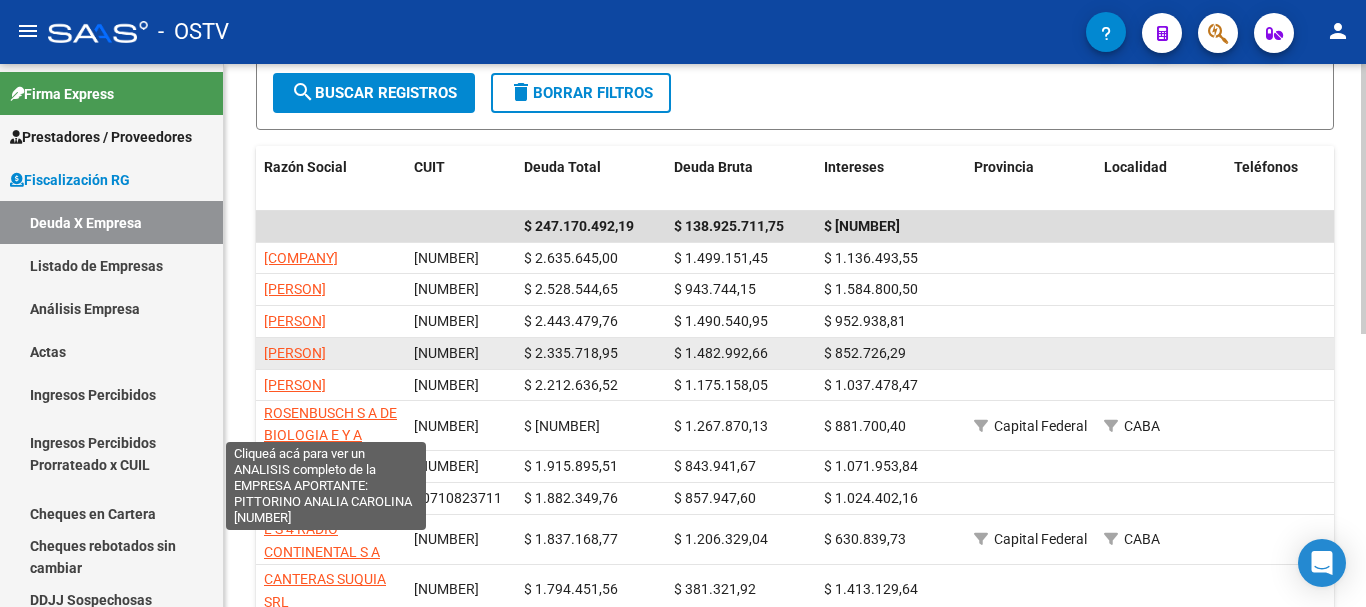 click on "[PERSON]" 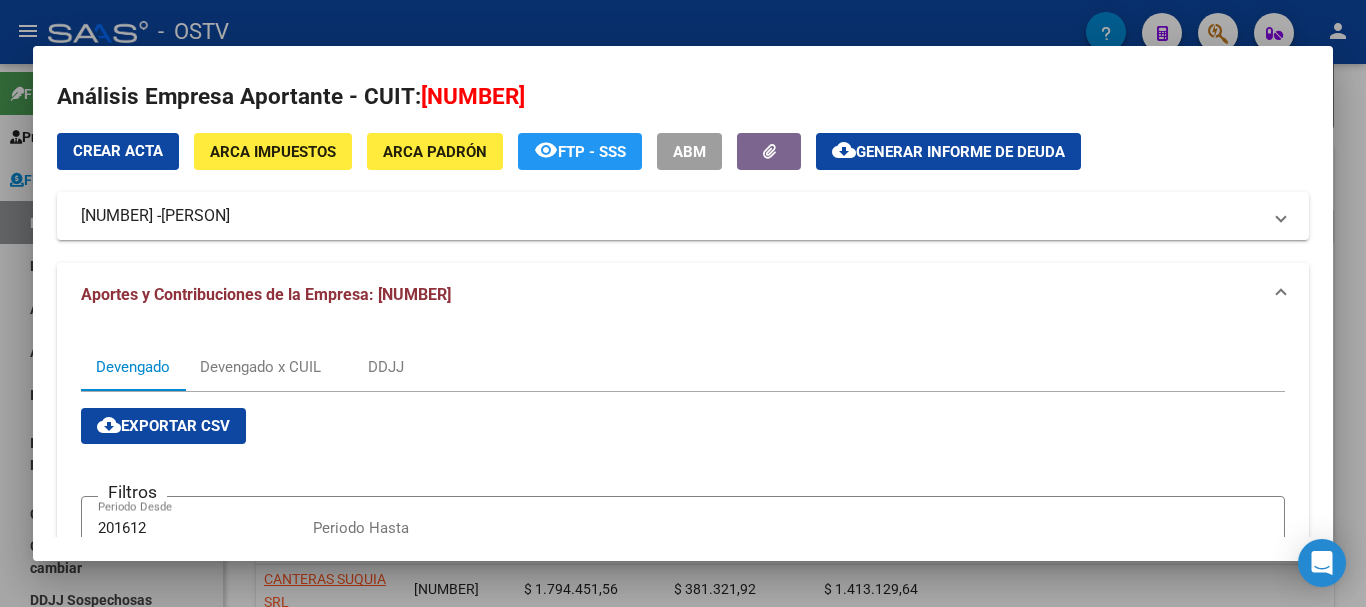 scroll, scrollTop: 0, scrollLeft: 0, axis: both 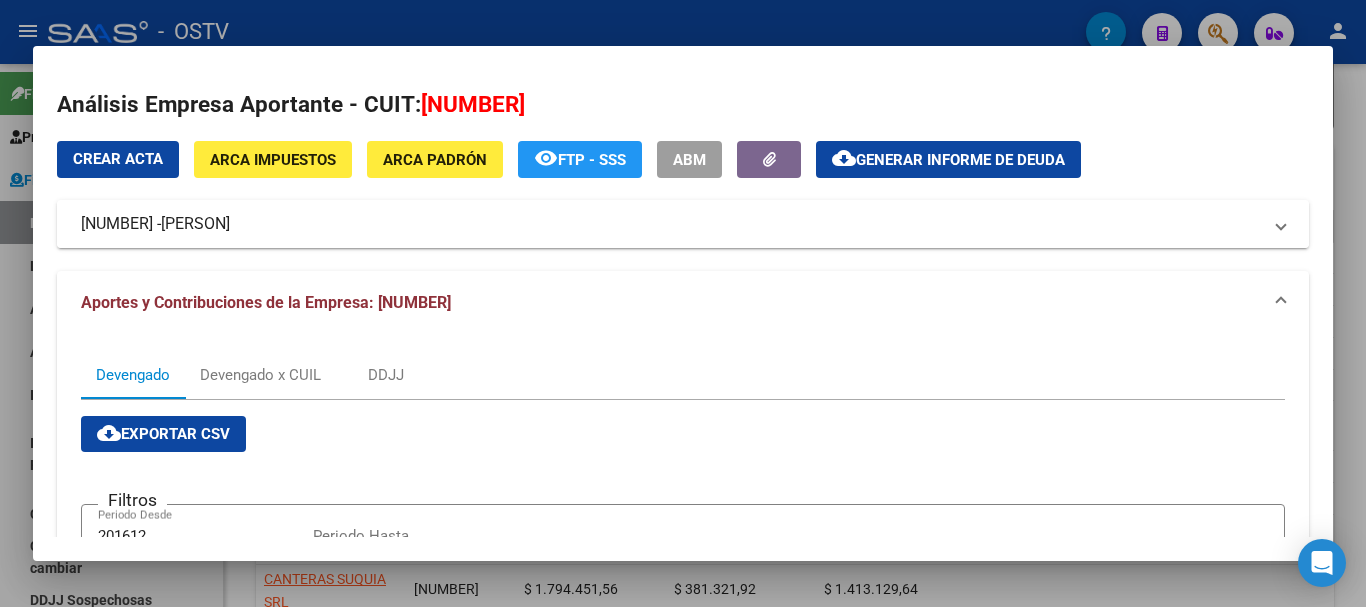 click on "[NUMBER] - [PERSON]" at bounding box center [671, 224] 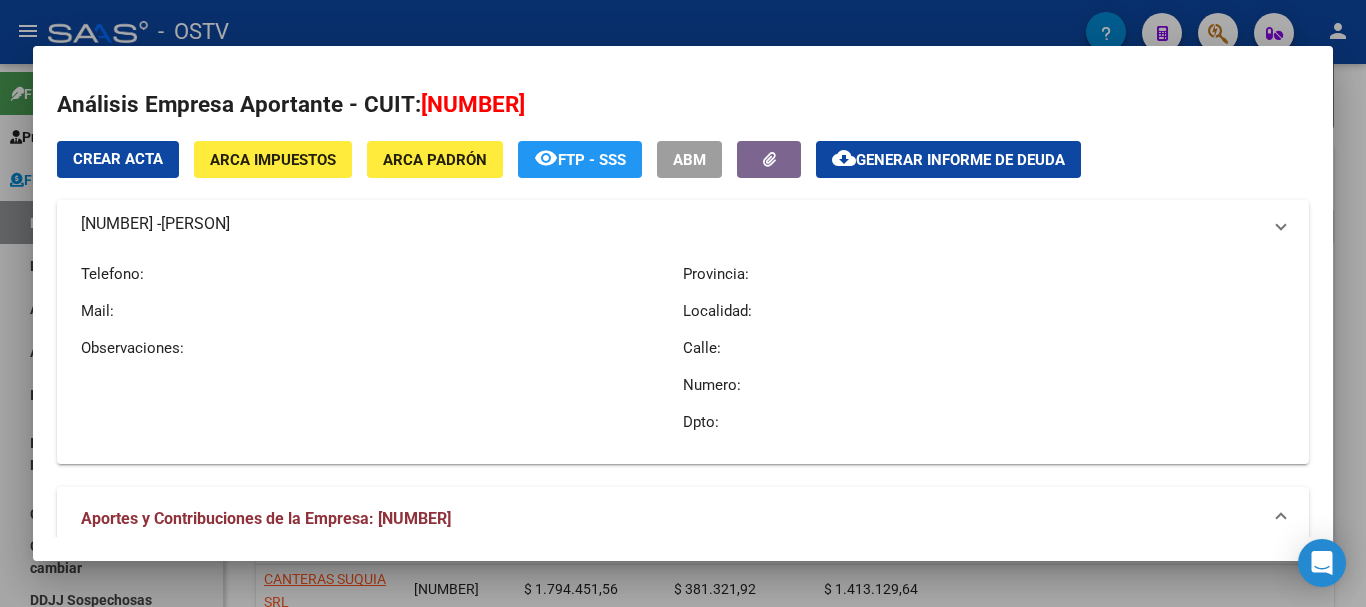 copy on "[NUMBER]" 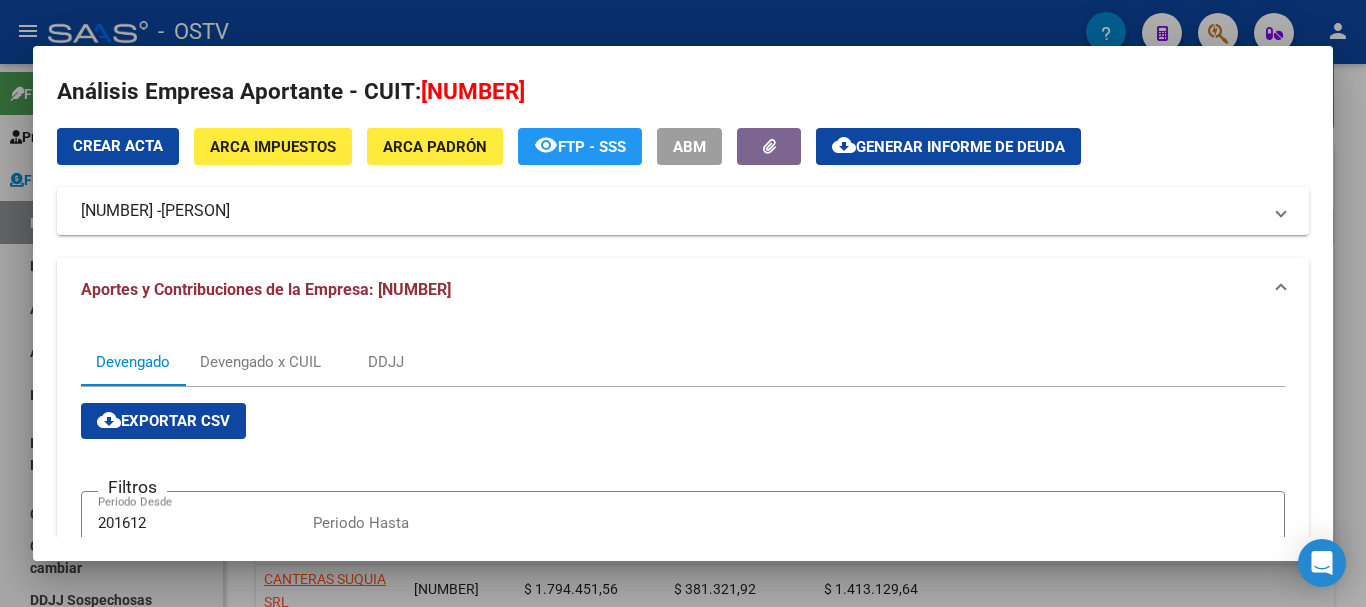 scroll, scrollTop: 0, scrollLeft: 0, axis: both 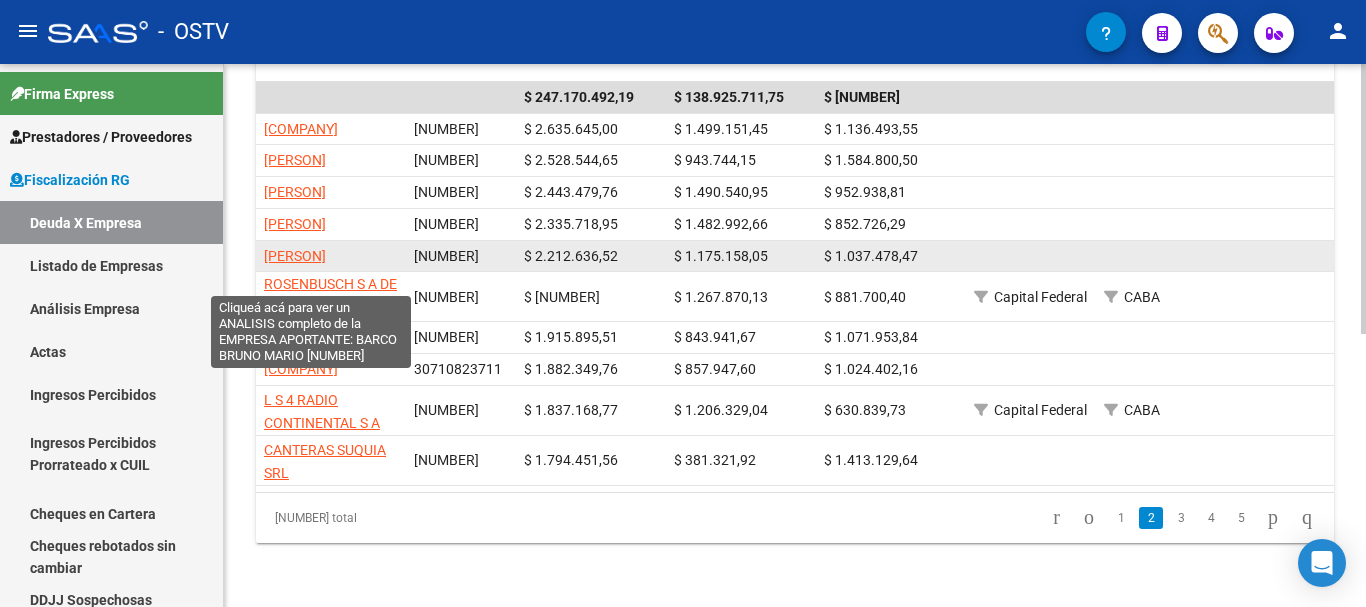 click on "[PERSON]" 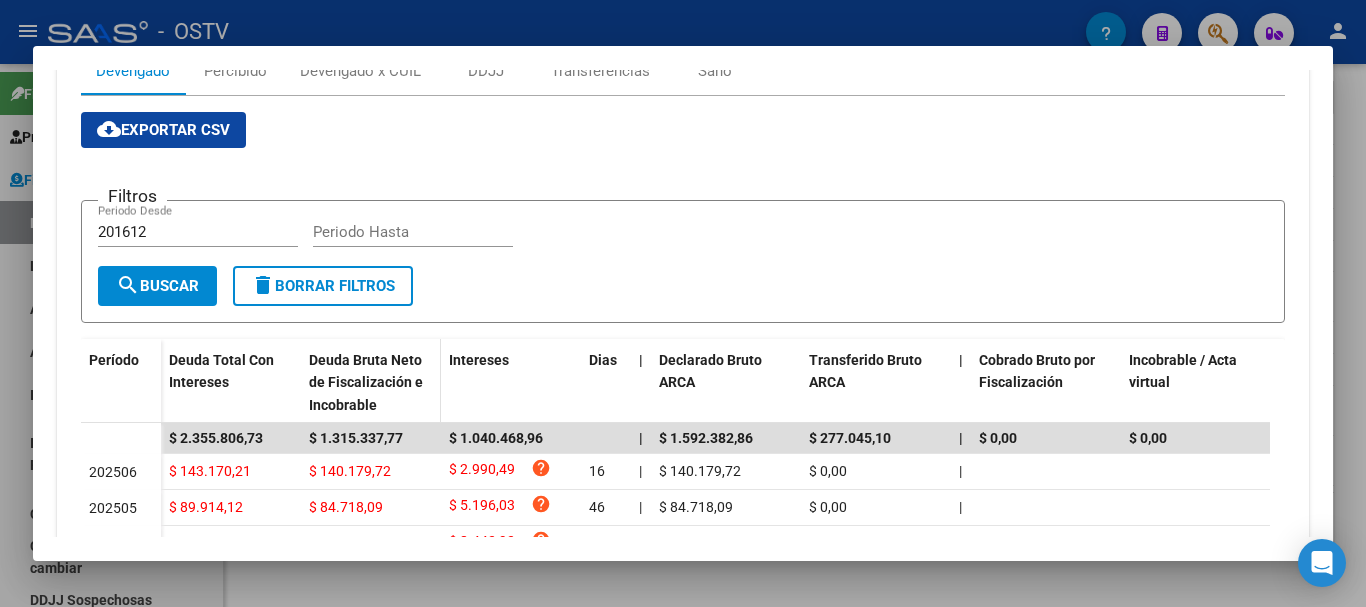 scroll, scrollTop: 300, scrollLeft: 0, axis: vertical 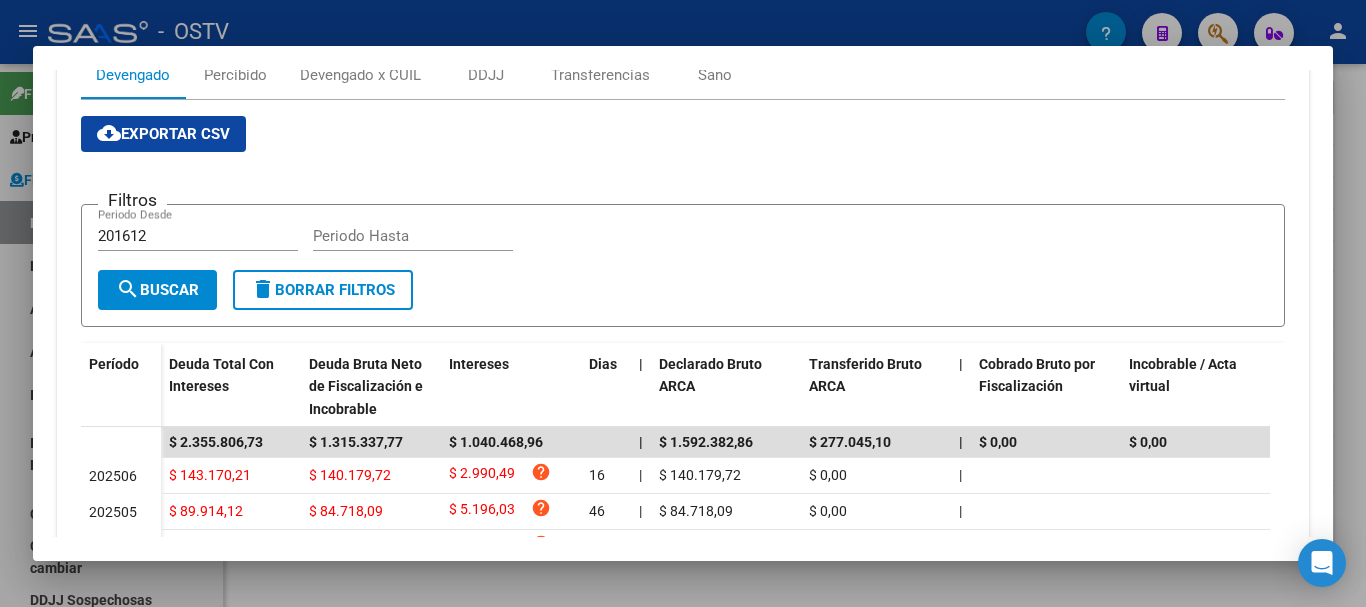 click on "Análisis Empresa Aportante - CUIT:  [NUMBER] Crear Acta ARCA Impuestos ARCA Padrón remove_red_eye  FTP - SSS  ABM  cloud_download  Generar informe de deuda  [NUMBER] -   [PERSON] Telefono:  Mail:  Observaciones:  Provincia:  Localidad:  Calle:  Numero:  Dpto:  Aportes y Contribuciones de la Empresa: [NUMBER] Devengado Percibido Devengado x CUIL DDJJ Transferencias Sano cloud_download  Exportar CSV  Filtros   201612 Periodo Desde    Periodo Hasta  search  Buscar  delete  Borrar Filtros  Período Deuda Total Con Intereses  Deuda Bruta Neto de Fiscalización e Incobrable Intereses Dias | Declarado Bruto ARCA Transferido Bruto ARCA | Cobrado Bruto por Fiscalización Incobrable / Acta virtual | Transferido De Más | Interés Aporte cobrado por ARCA Interés Contribución cobrado por ARCA | Total cobrado Sin DDJJ | DJ Aporte Trf Aporte DJ Contribucion Trf Contribucion $ 2.355.806,73 $ 1.315.337,77 $ 1.040.468,96 | $ 1.592.382,86 $ 277.045,10 | $ 0,00 $ 0,00 | $ 0,01 | $ 0,00 $ 0,00 |" at bounding box center [683, 304] 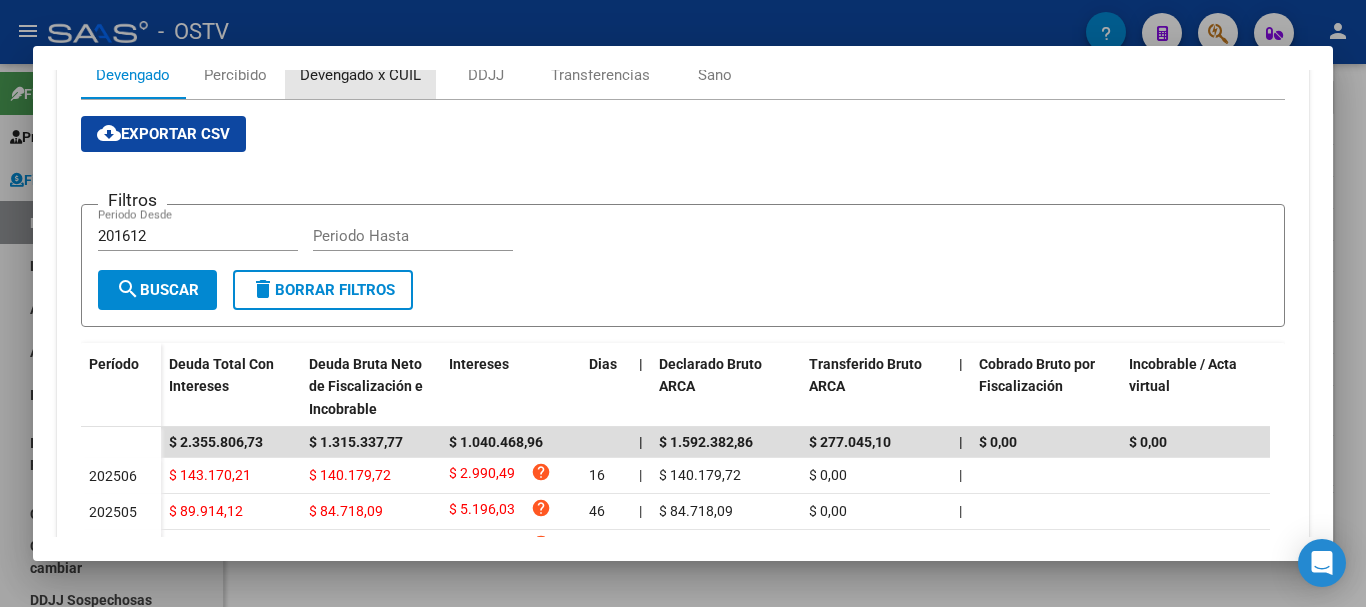 click on "Devengado x CUIL" at bounding box center (360, 75) 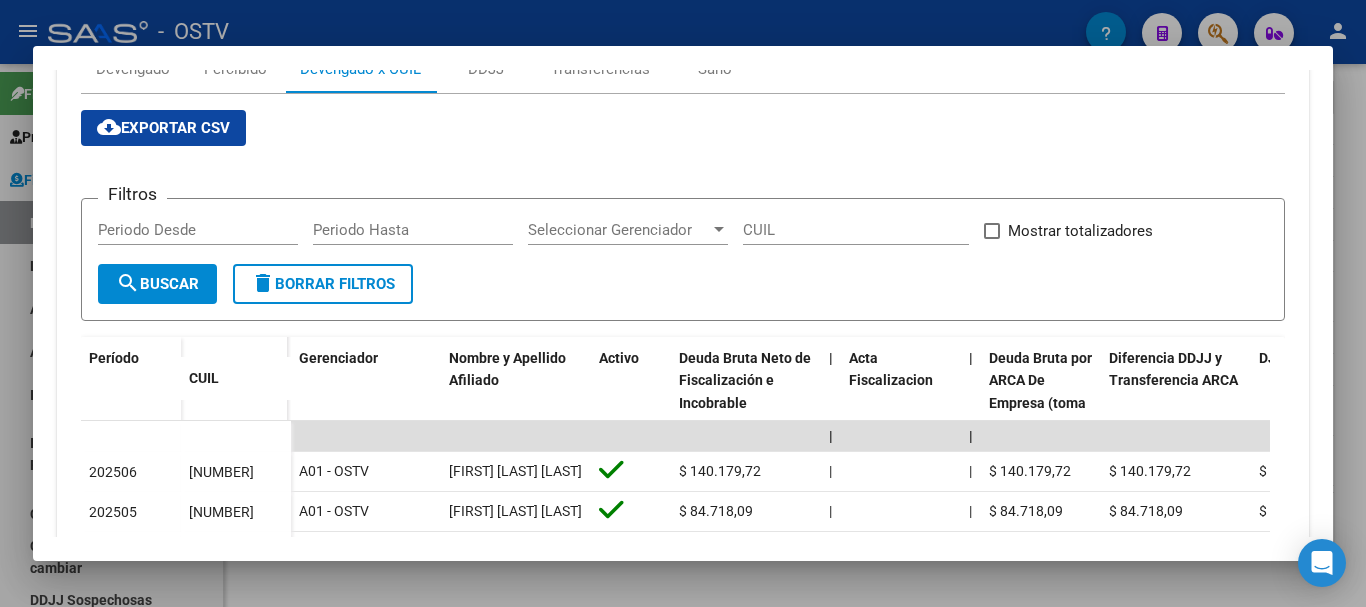 scroll, scrollTop: 300, scrollLeft: 0, axis: vertical 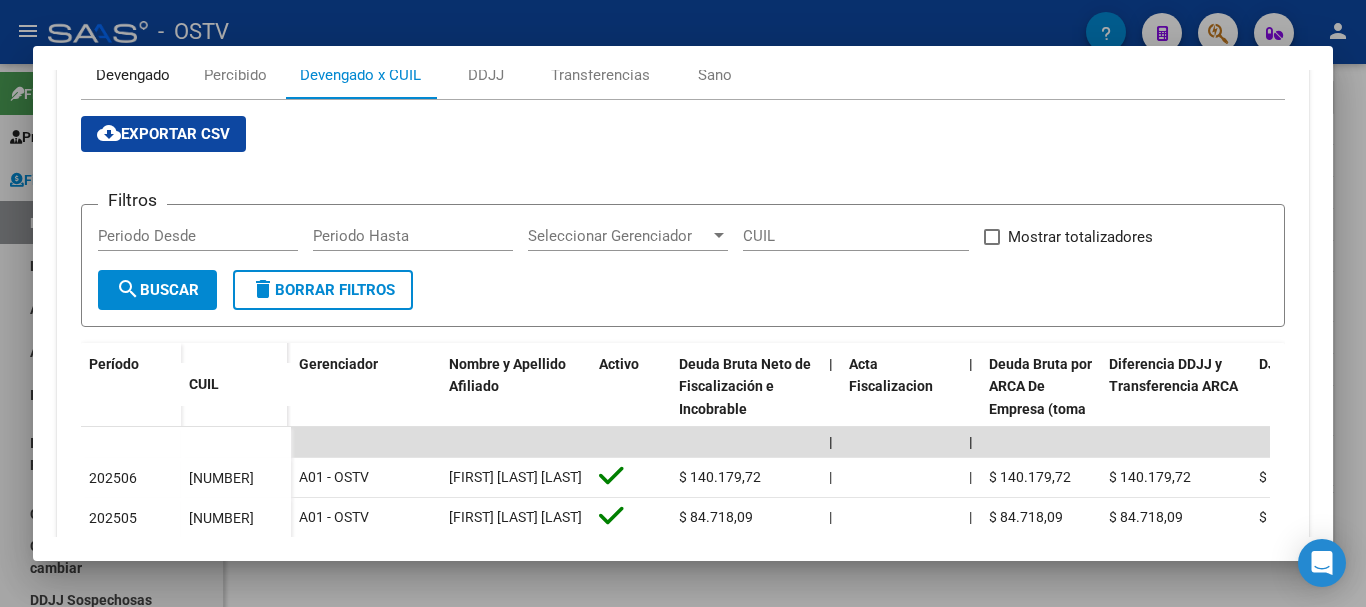 click on "Devengado" at bounding box center [133, 75] 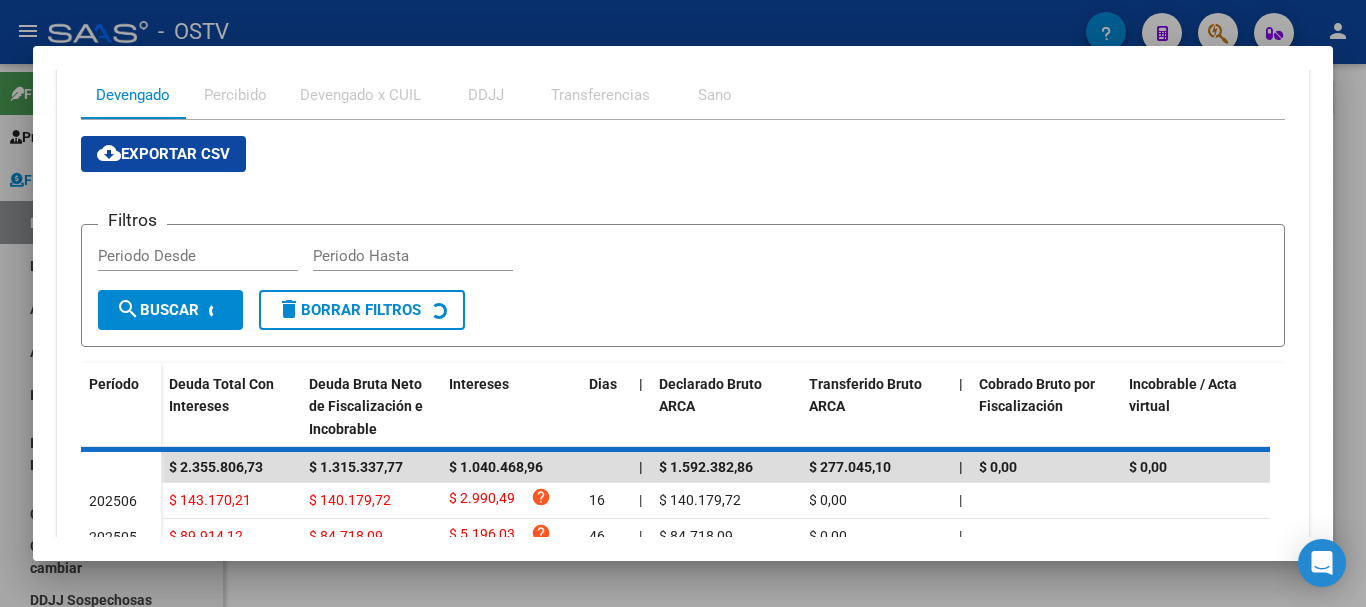 scroll, scrollTop: 0, scrollLeft: 0, axis: both 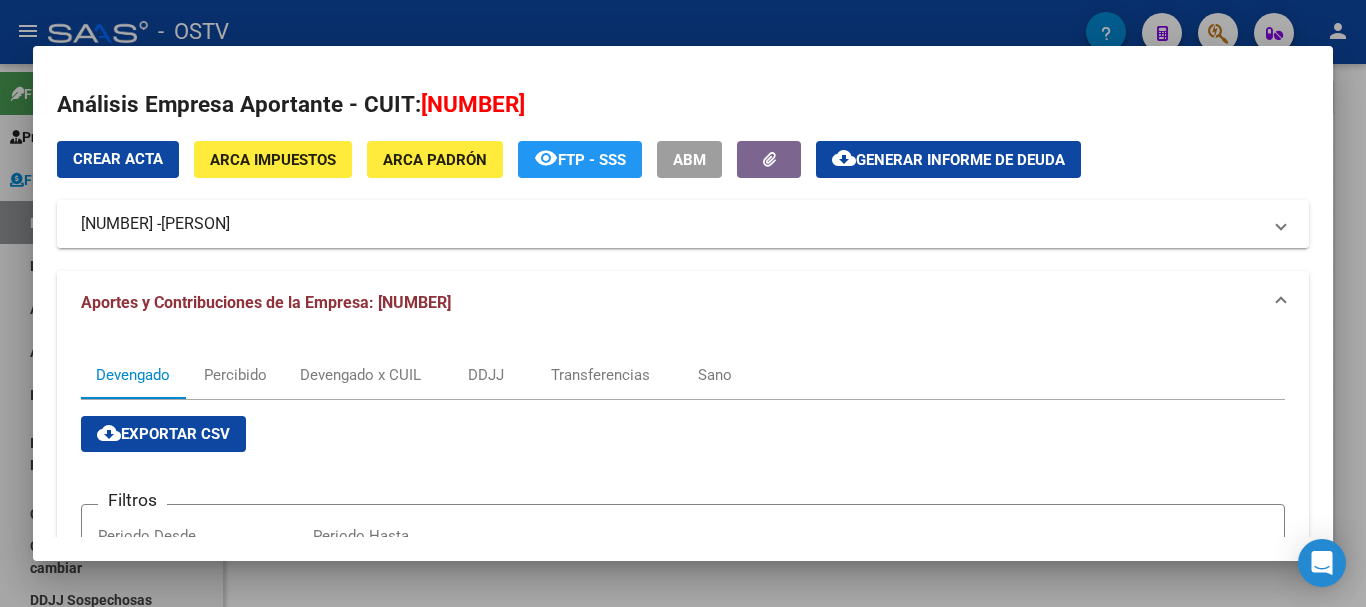 click on "[NUMBER] - [PERSON]" at bounding box center (671, 224) 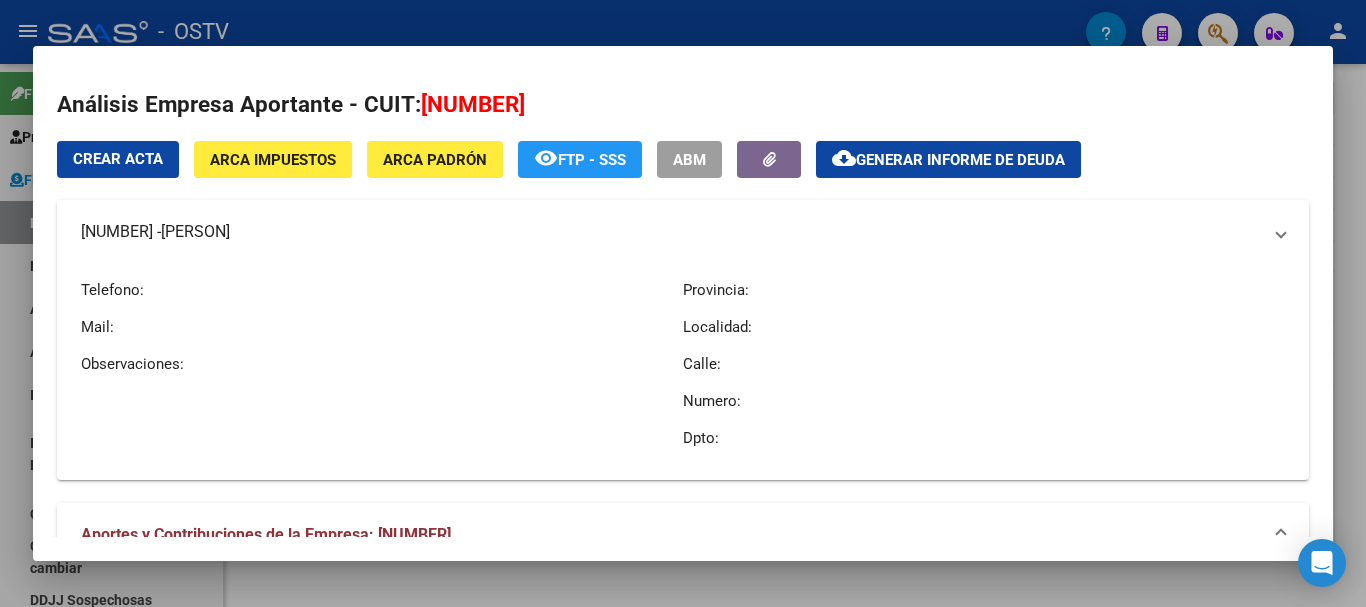 click on "[NUMBER] - [PERSON]" at bounding box center (671, 232) 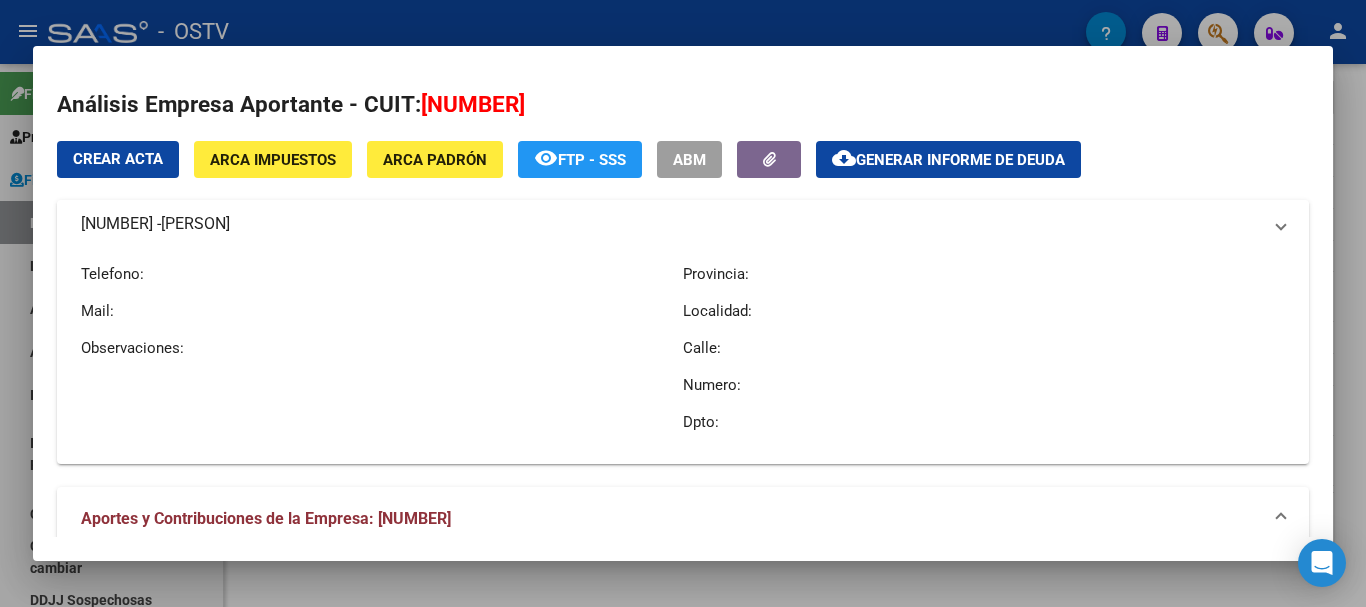 copy on "[NUMBER]" 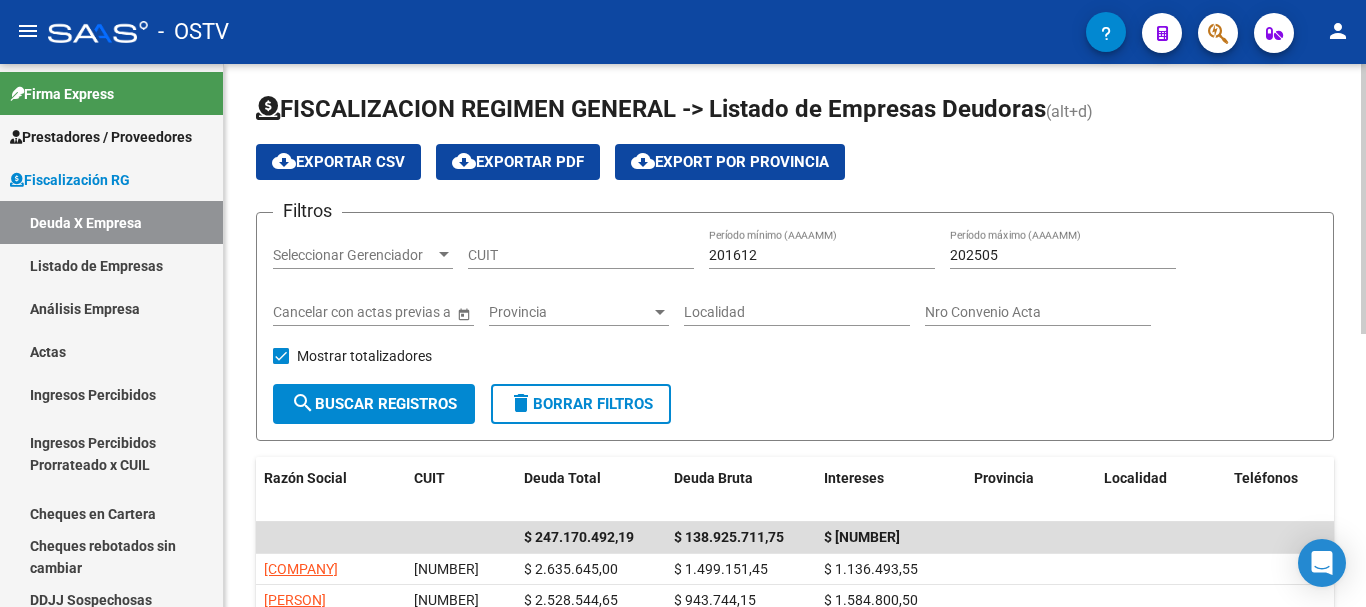 scroll, scrollTop: 0, scrollLeft: 0, axis: both 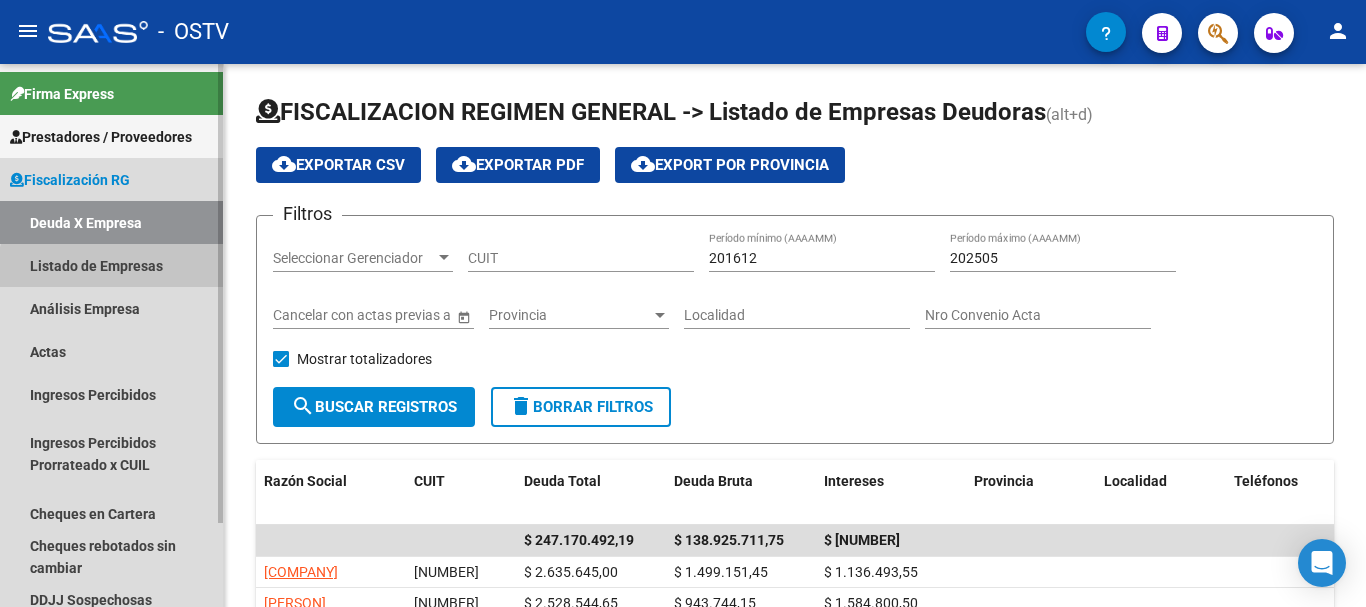click on "Listado de Empresas" at bounding box center [111, 265] 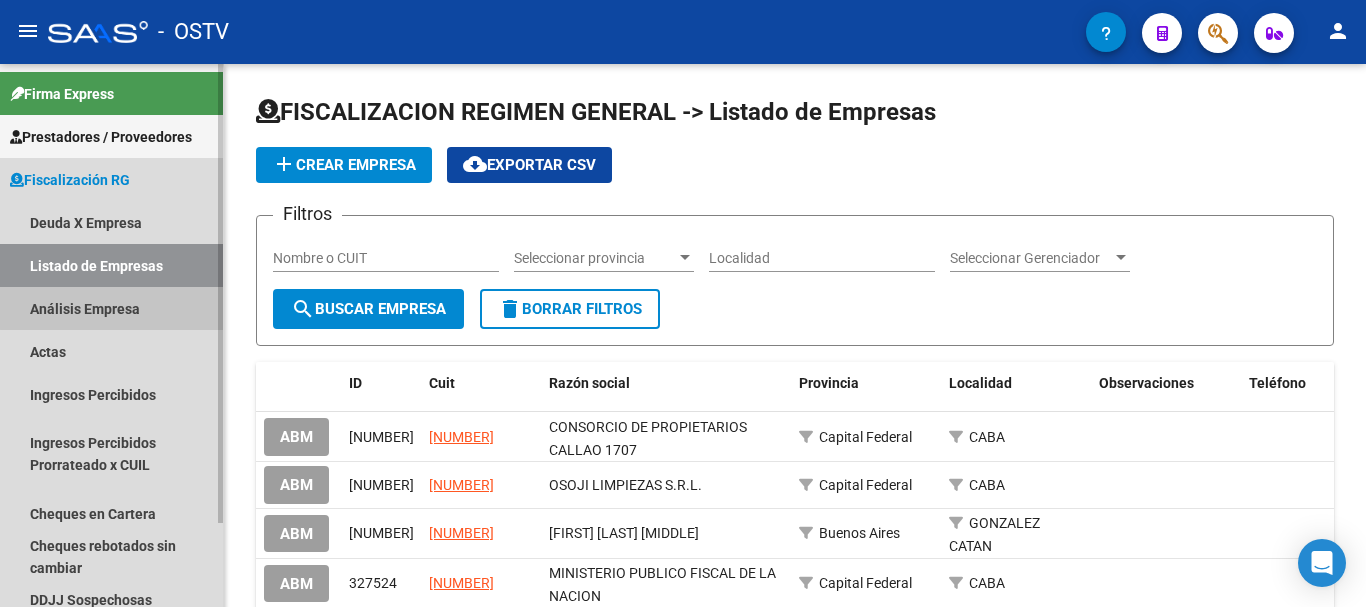 click on "Análisis Empresa" at bounding box center [111, 308] 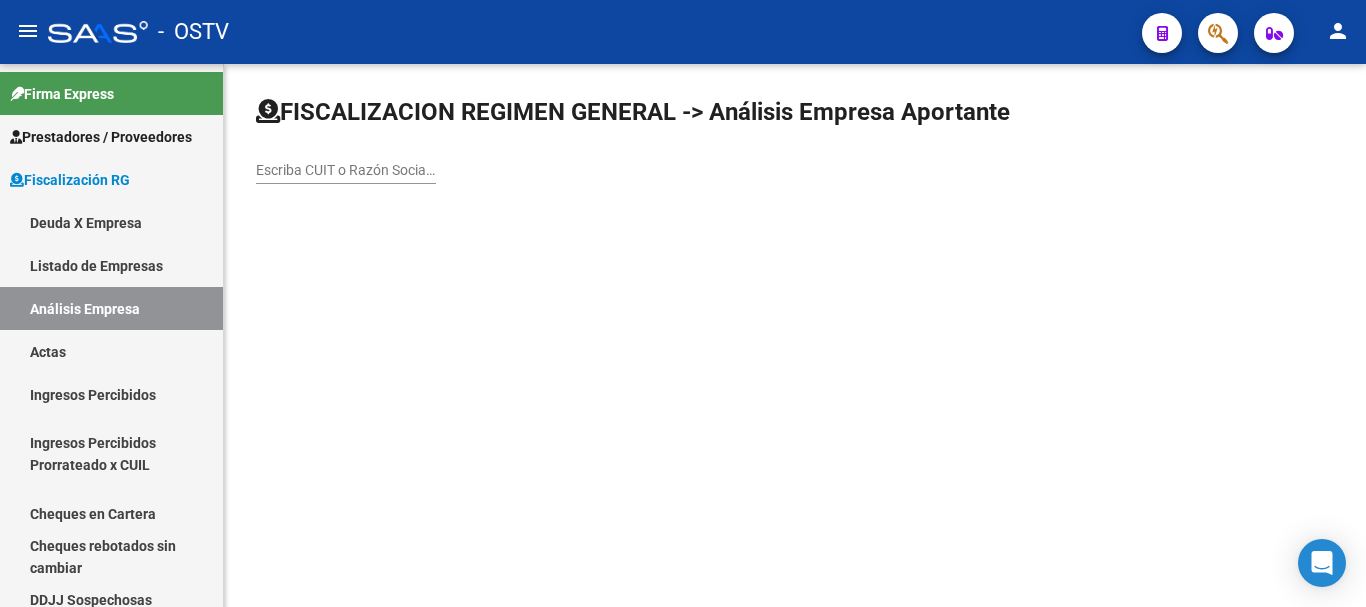 drag, startPoint x: 395, startPoint y: 159, endPoint x: 385, endPoint y: 151, distance: 12.806249 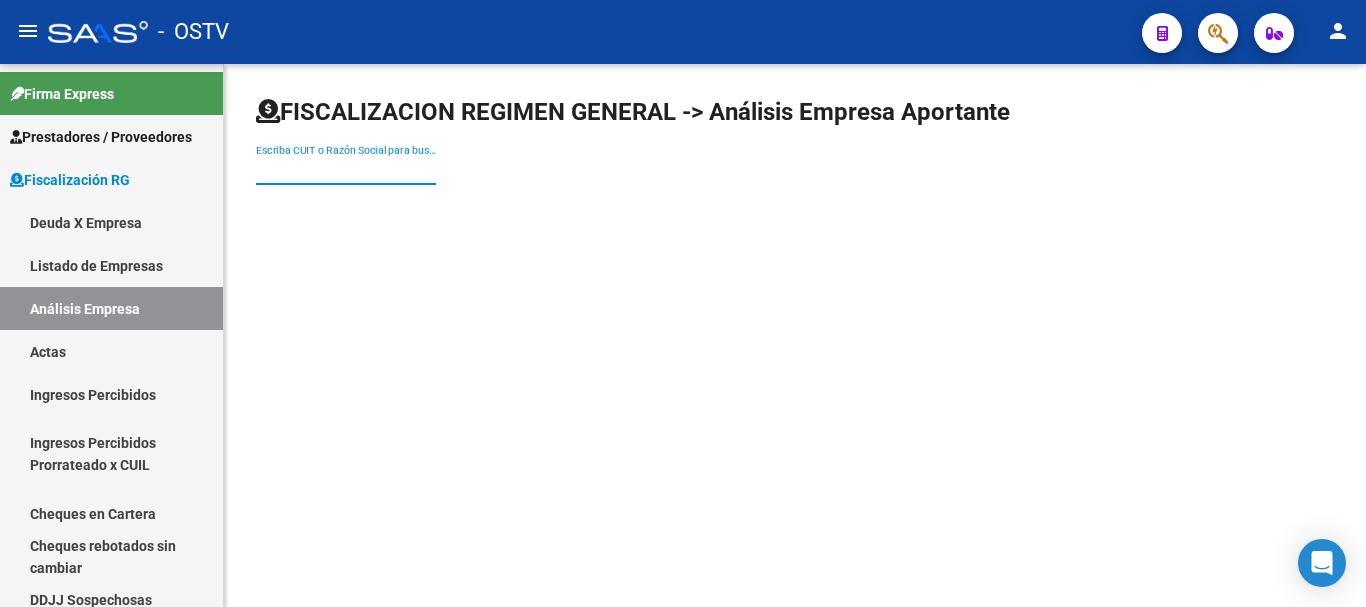 click on "Escriba CUIT o Razón Social para buscar" 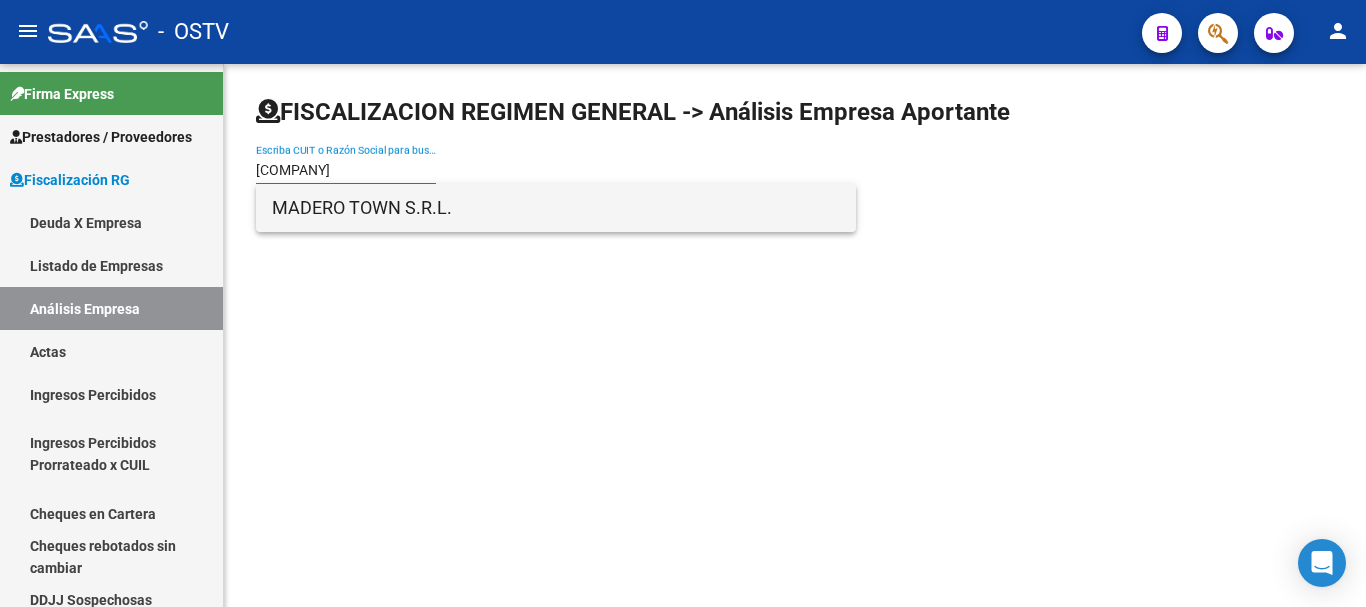 type on "[COMPANY]" 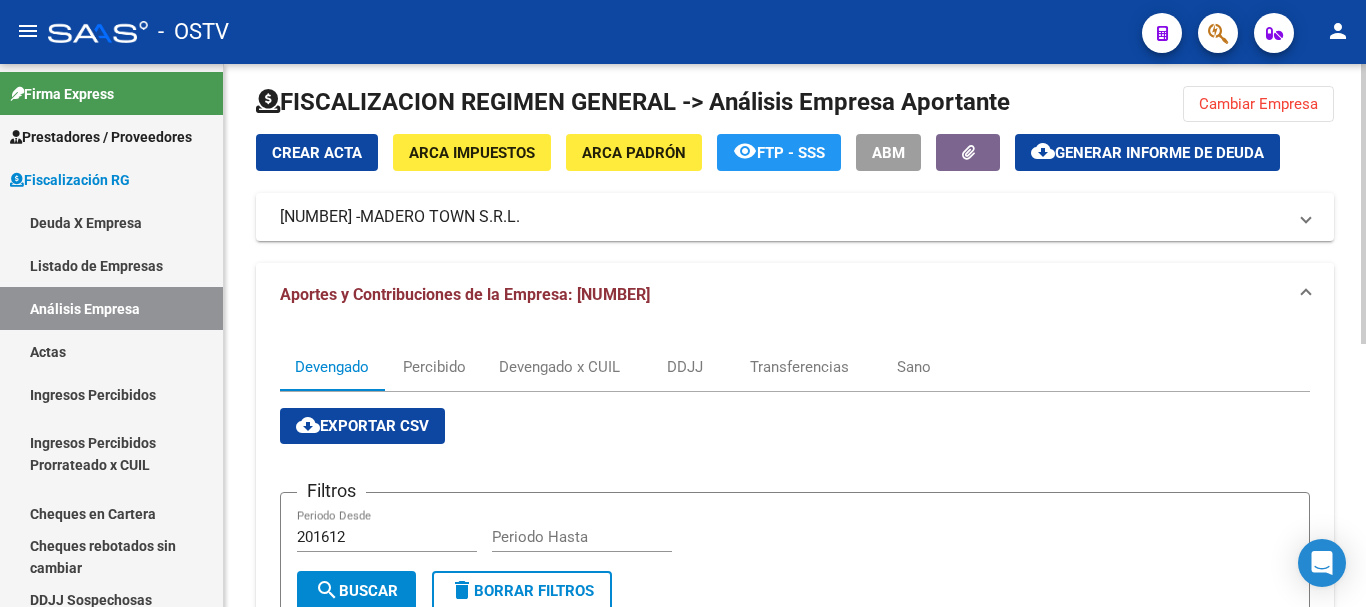 scroll, scrollTop: 9, scrollLeft: 0, axis: vertical 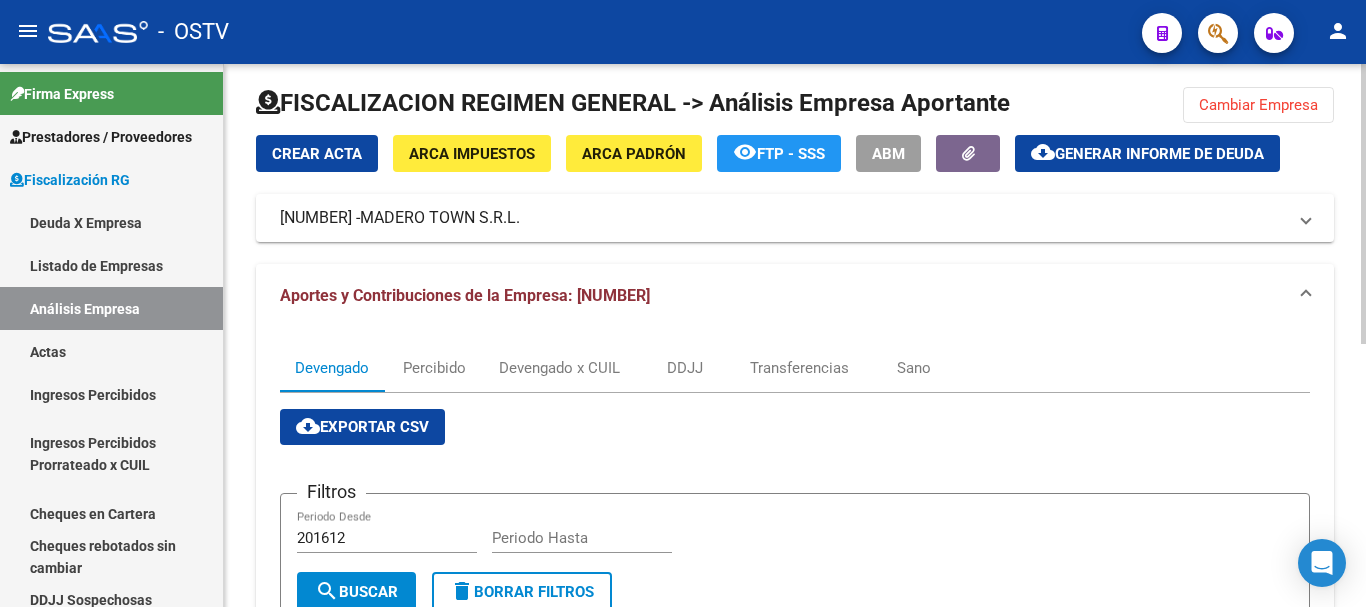 drag, startPoint x: 1341, startPoint y: 102, endPoint x: 1327, endPoint y: 96, distance: 15.231546 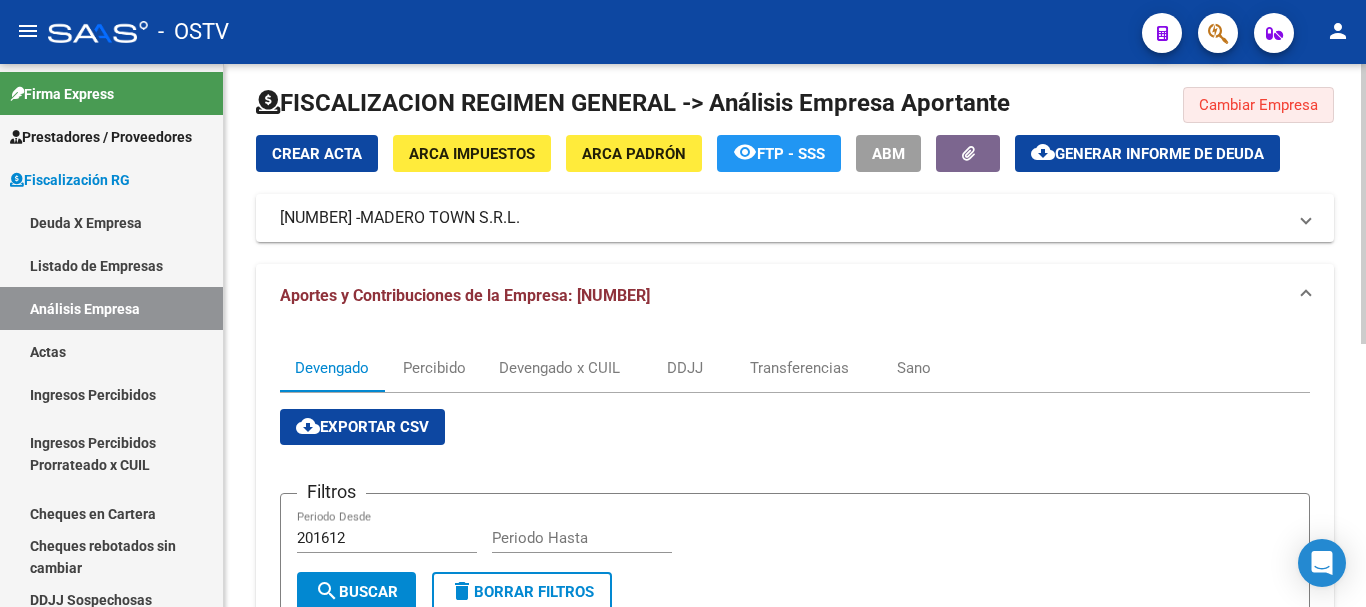 click on "Cambiar Empresa" 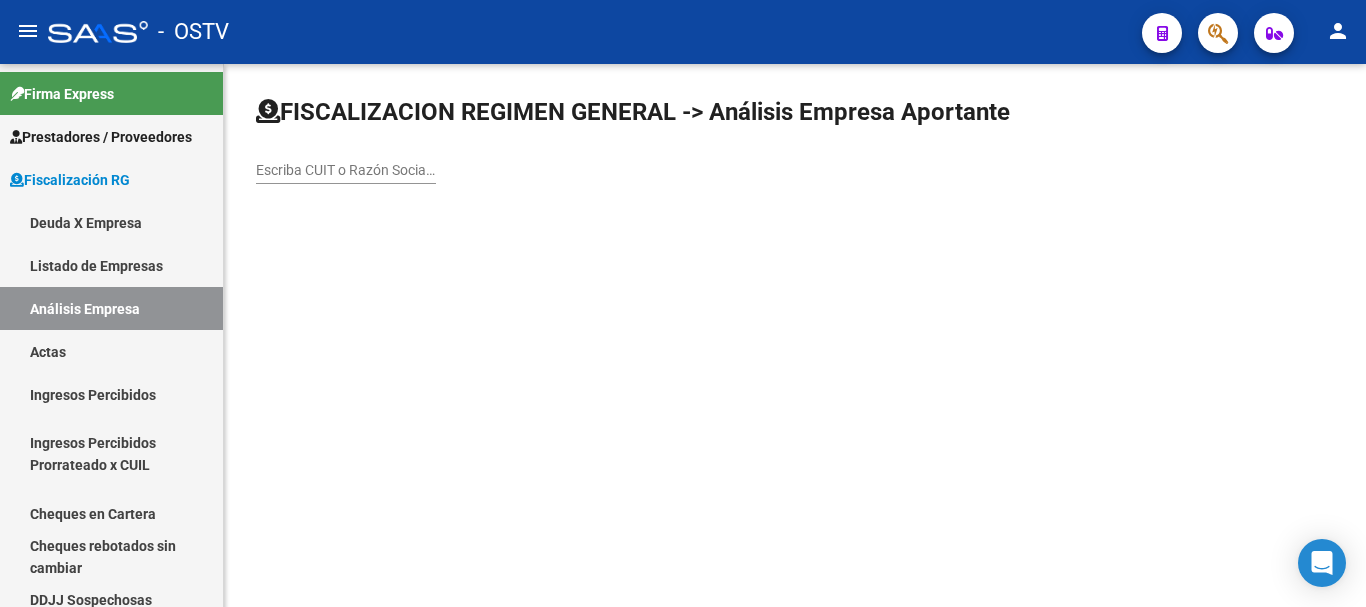 click on "Escriba CUIT o Razón Social para buscar" 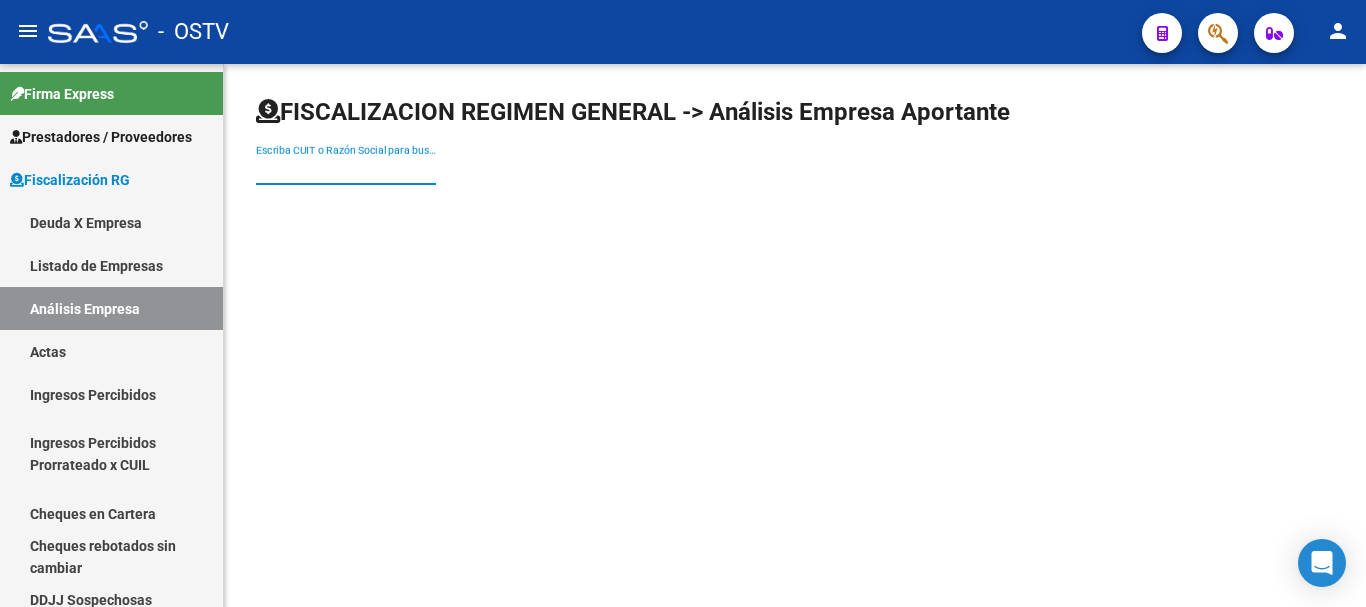 click on "Escriba CUIT o Razón Social para buscar" at bounding box center [346, 170] 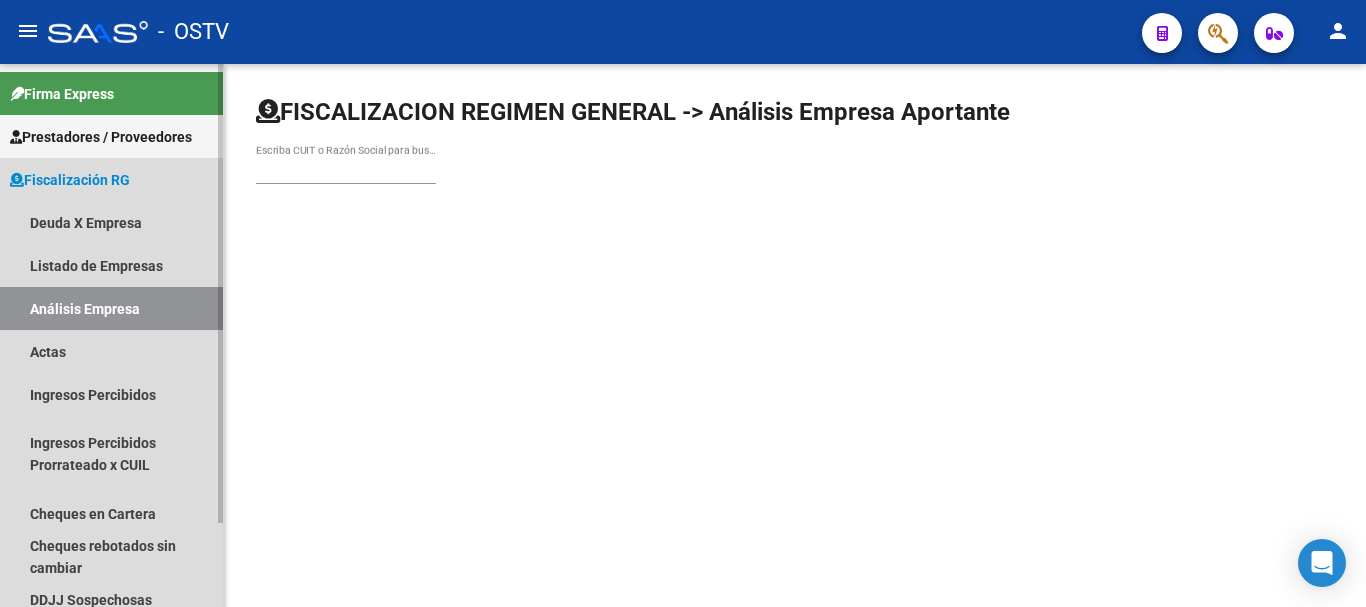 click on "Análisis Empresa" at bounding box center [111, 308] 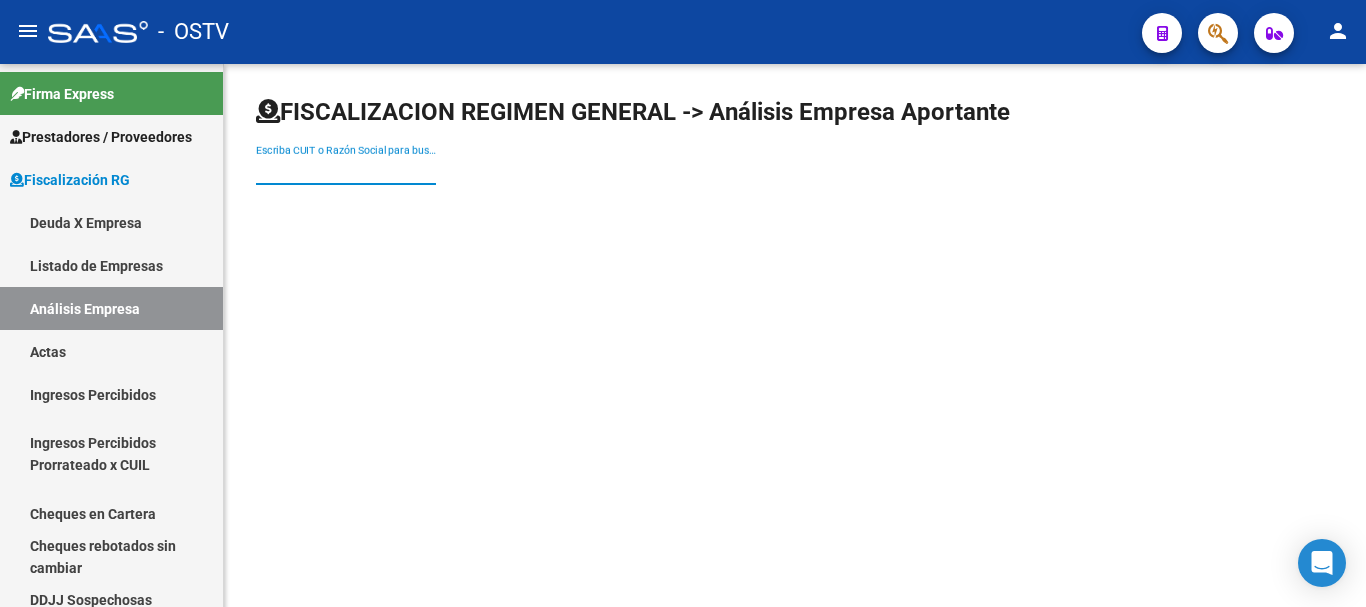 click on "Escriba CUIT o Razón Social para buscar" at bounding box center (346, 170) 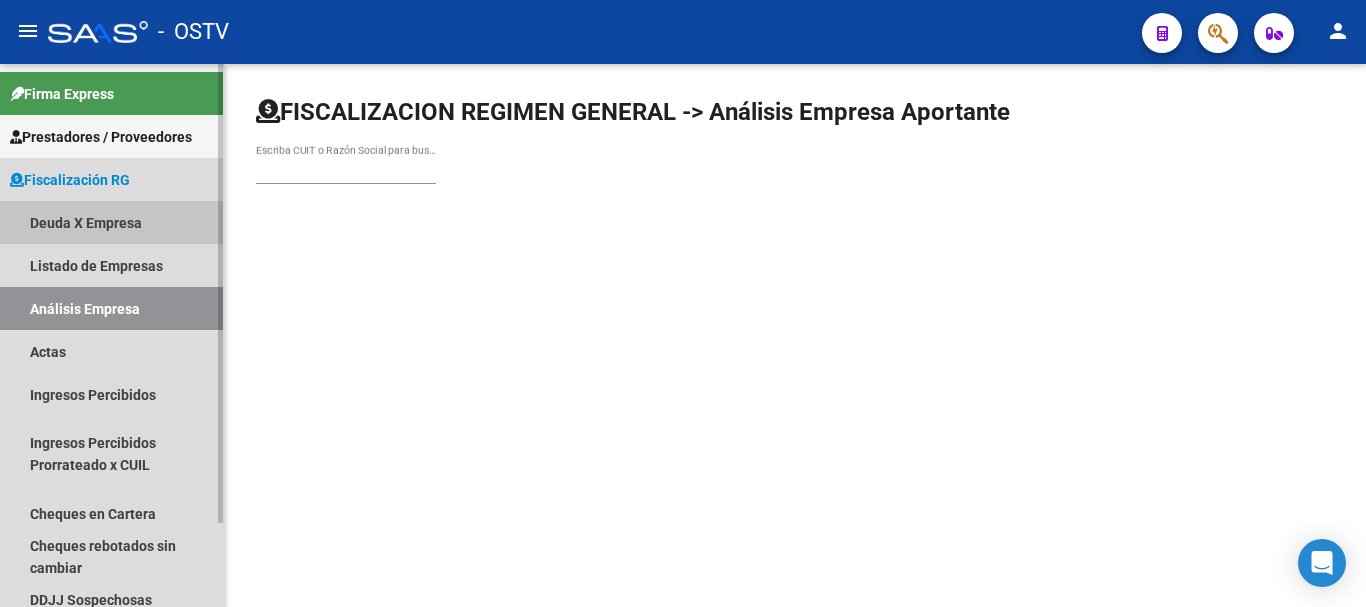 click on "Deuda X Empresa" at bounding box center (111, 222) 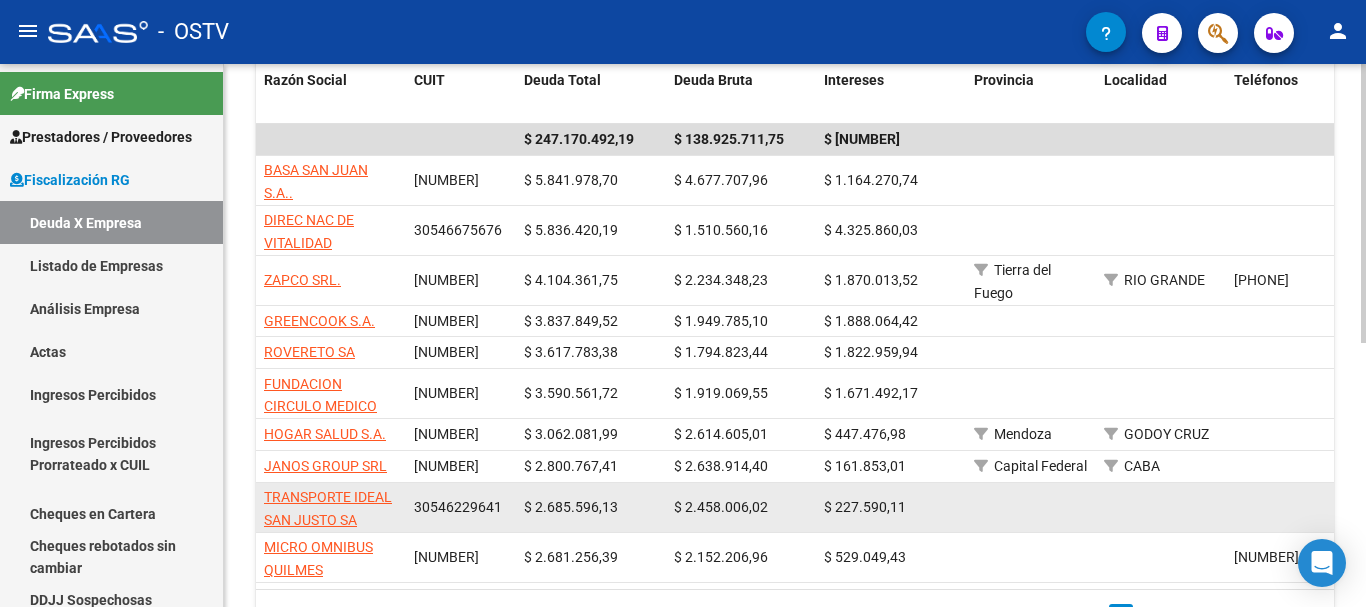 scroll, scrollTop: 514, scrollLeft: 0, axis: vertical 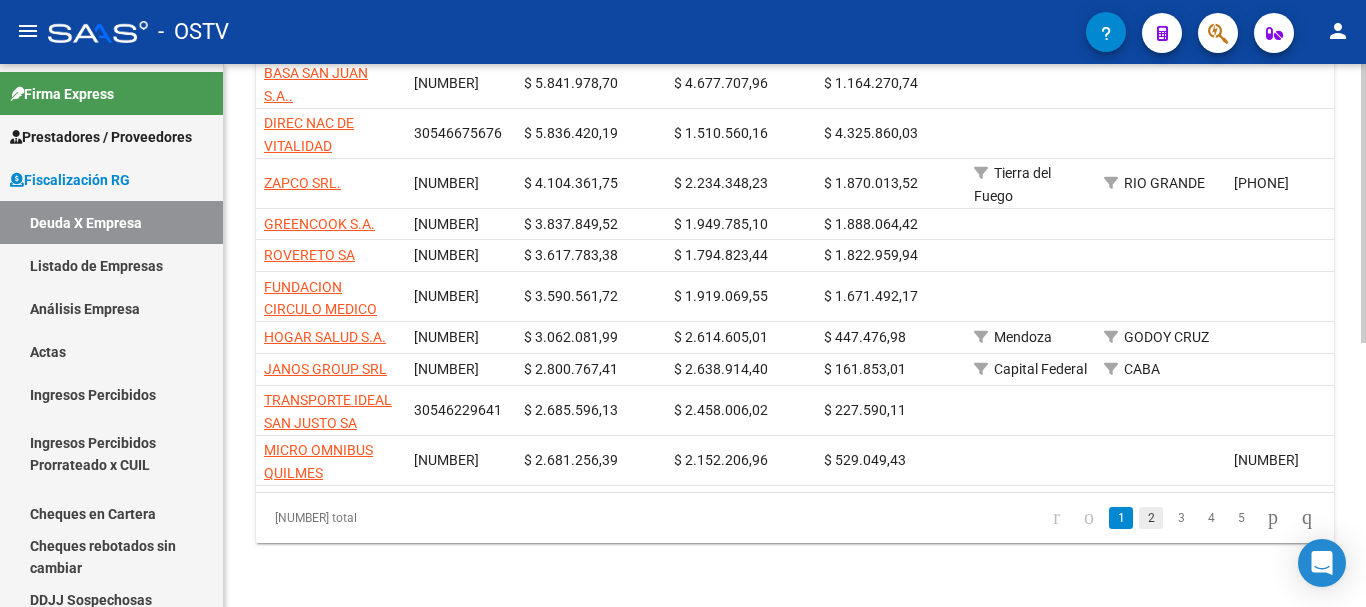 click on "2" 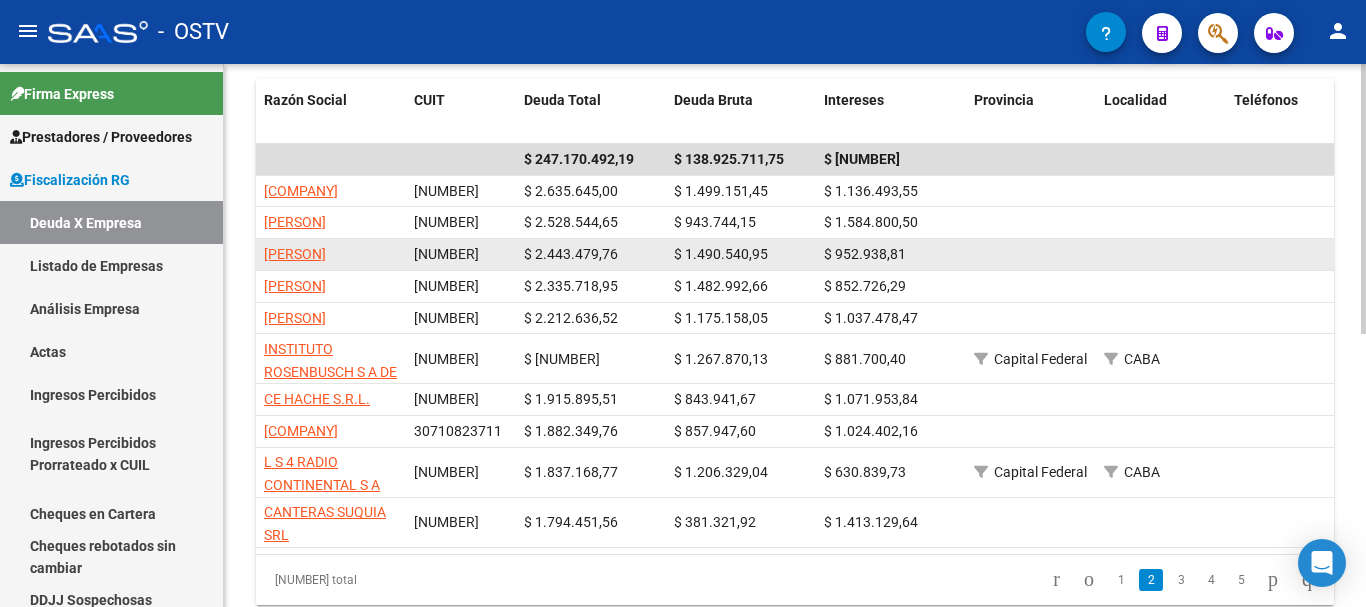 scroll, scrollTop: 414, scrollLeft: 0, axis: vertical 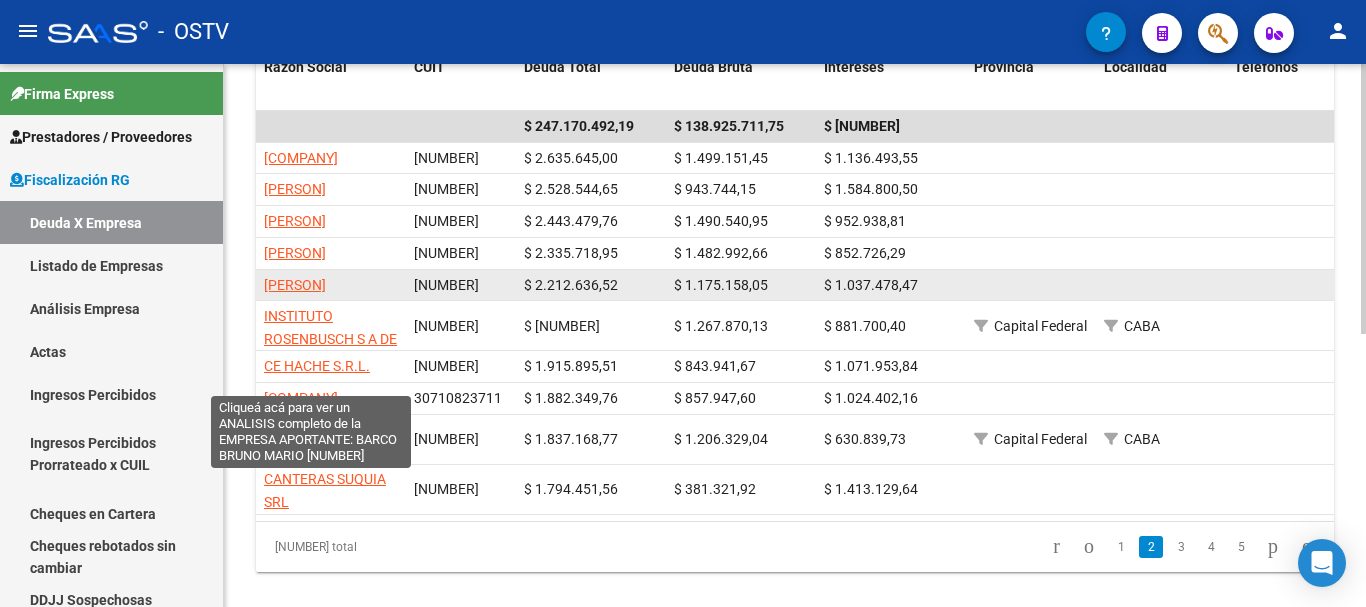 click on "[PERSON]" 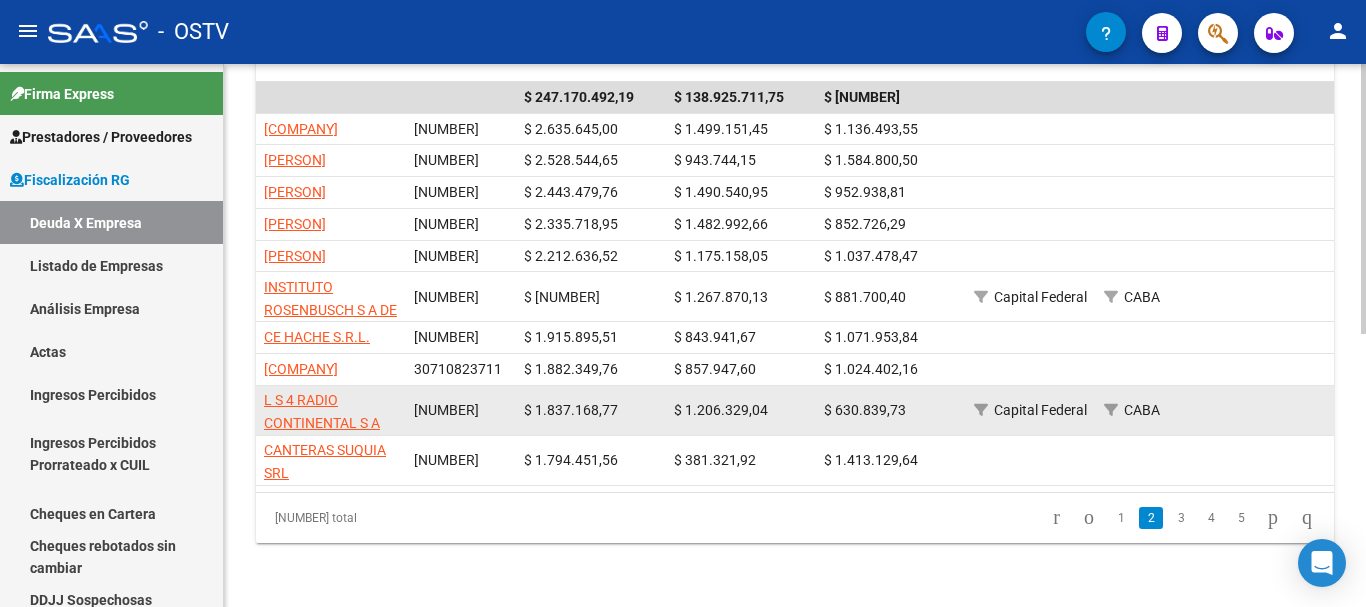 scroll, scrollTop: 550, scrollLeft: 0, axis: vertical 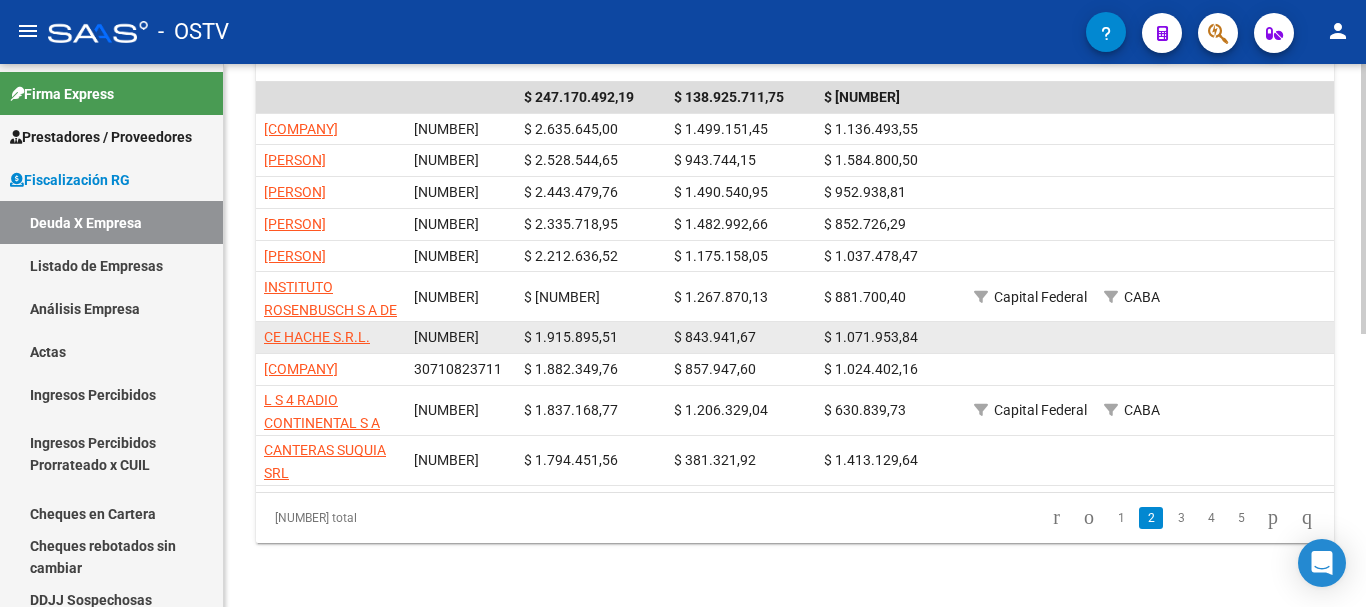 click on "CE HACHE S.R.L." 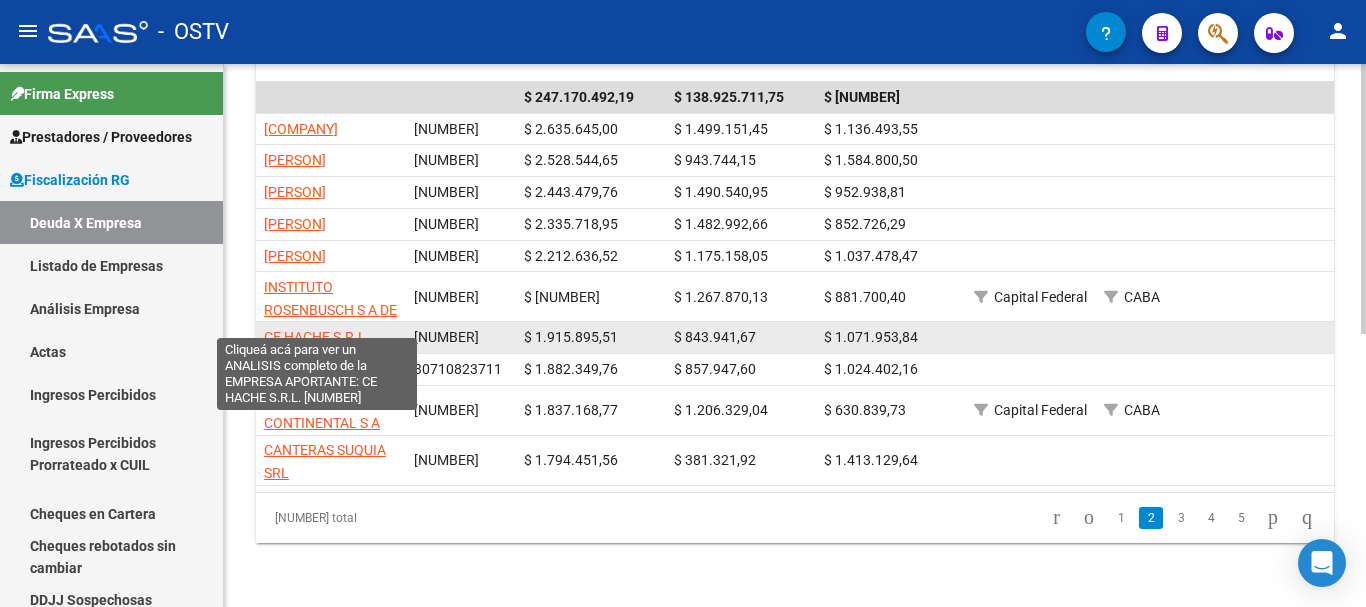 click on "CE HACHE S.R.L." 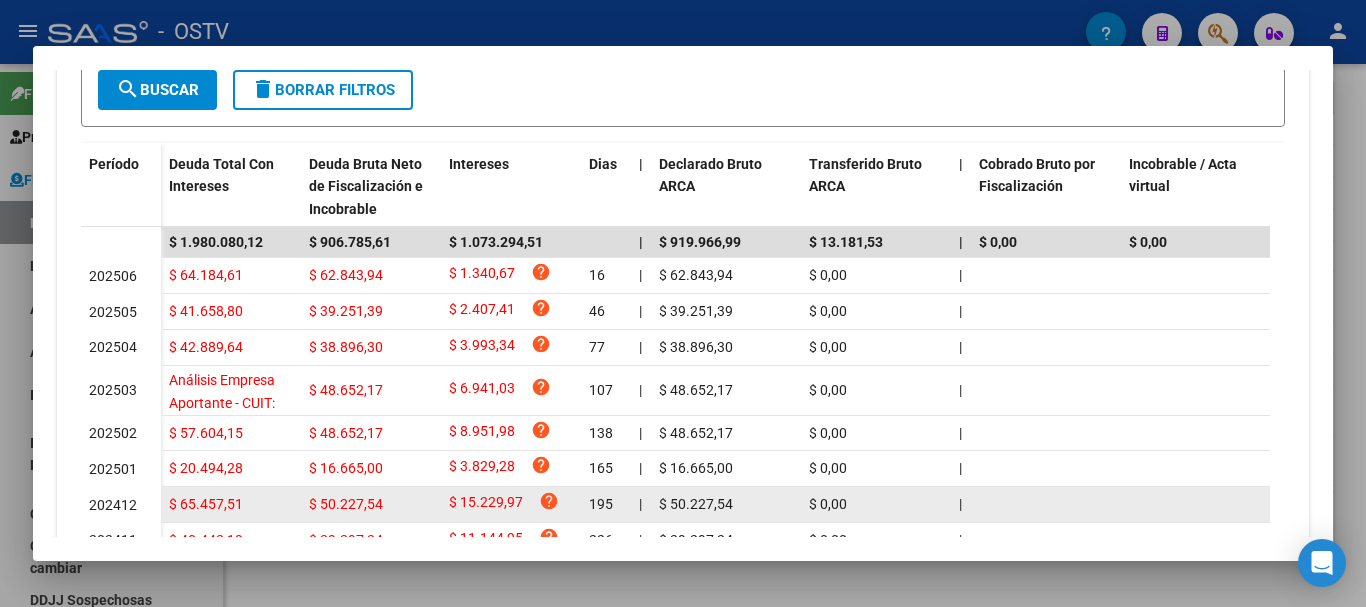 scroll, scrollTop: 0, scrollLeft: 0, axis: both 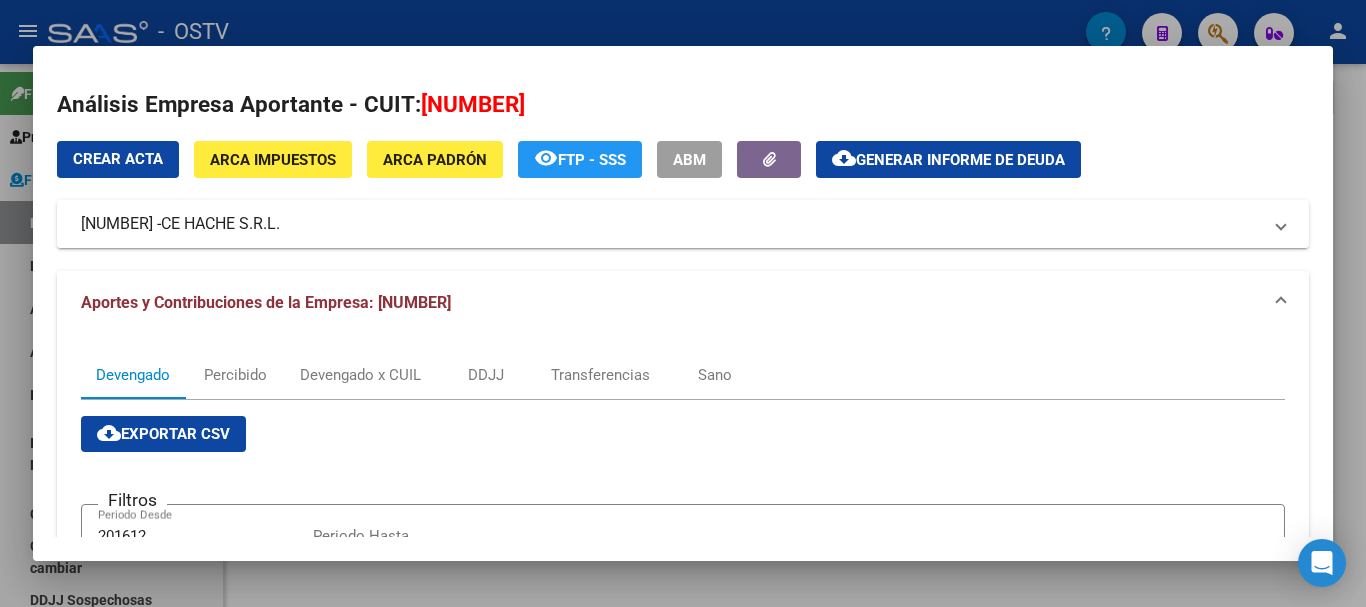 click on "CE HACHE S.R.L." at bounding box center (220, 224) 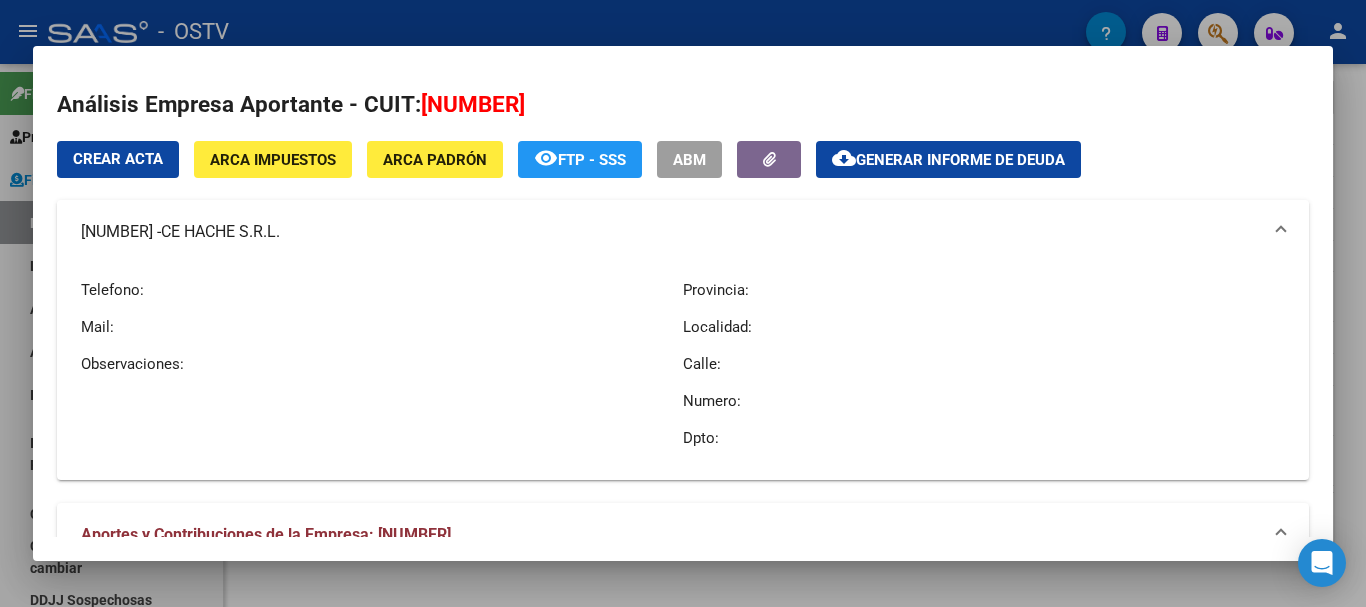 click on "[NUMBER] -   [COMPANY]." at bounding box center (671, 232) 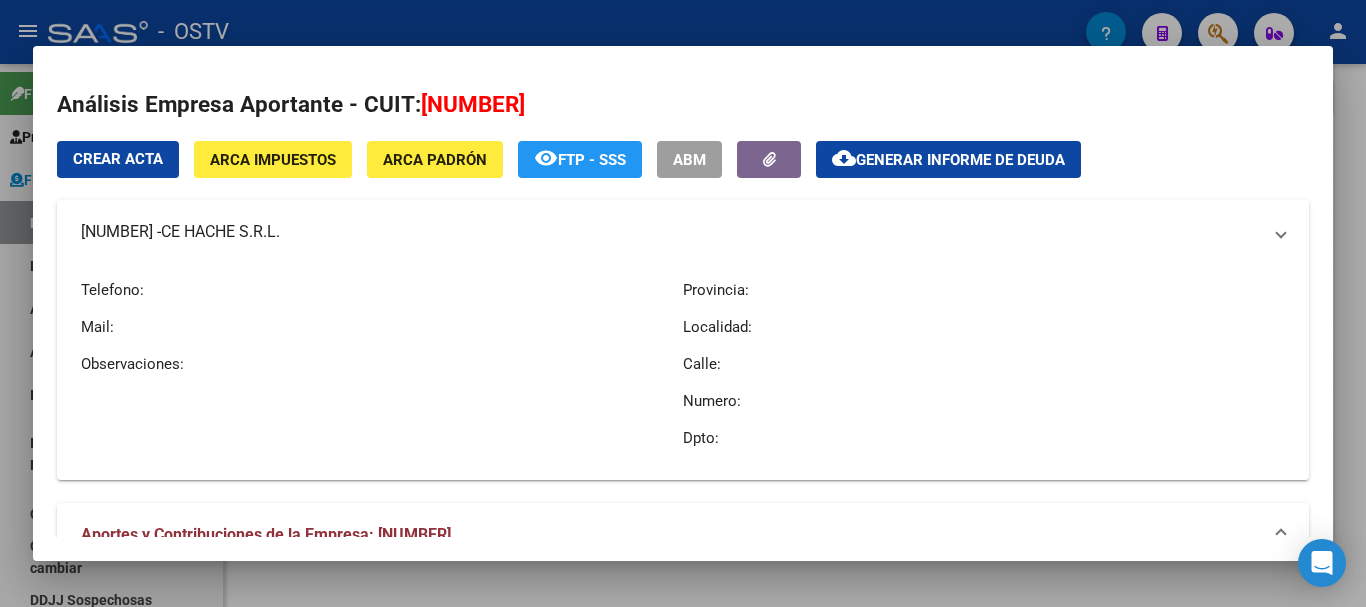 copy on "[NUMBER]" 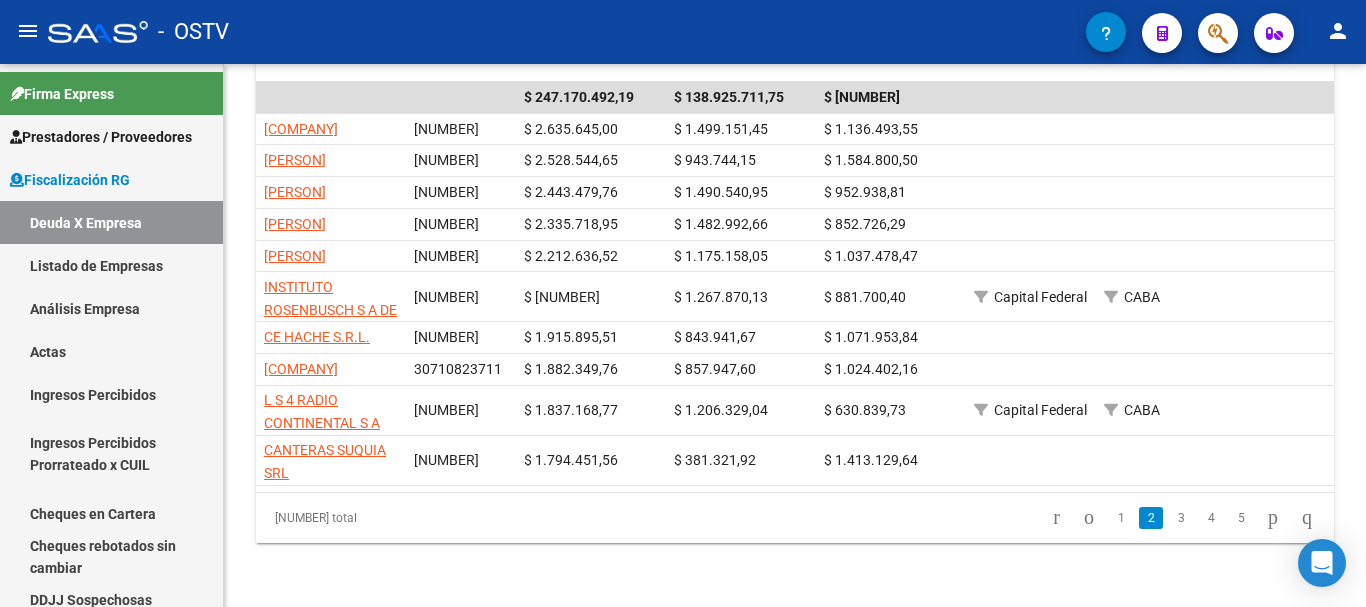 click on "1" 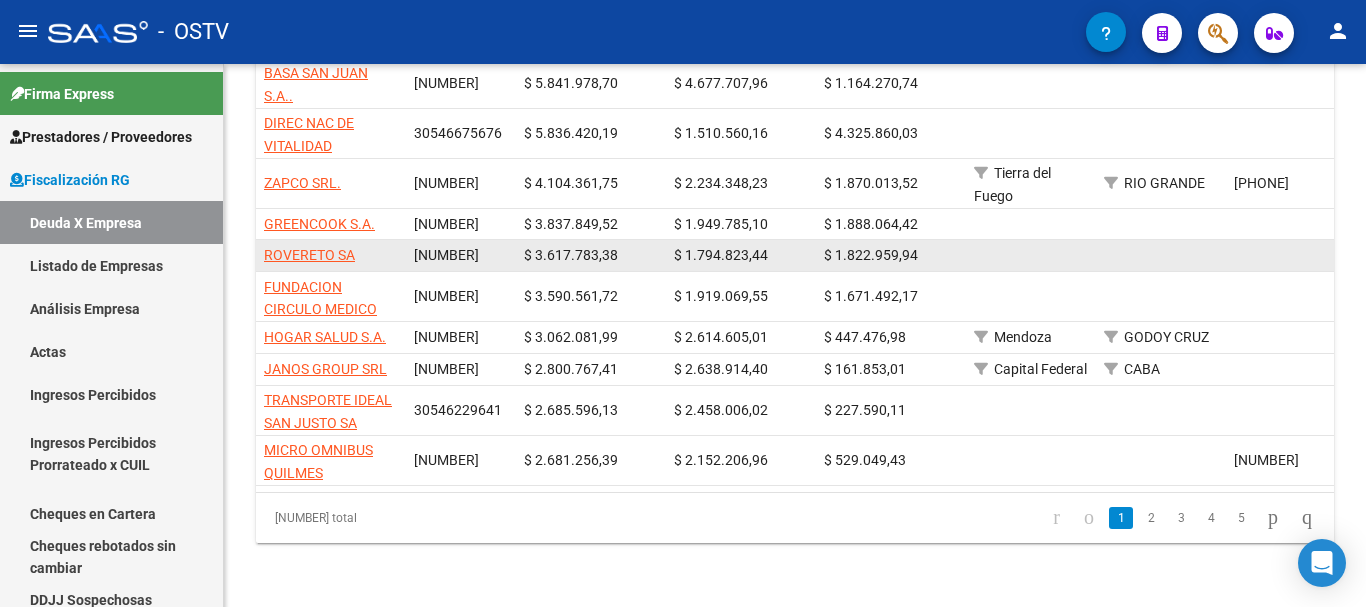 scroll, scrollTop: 414, scrollLeft: 0, axis: vertical 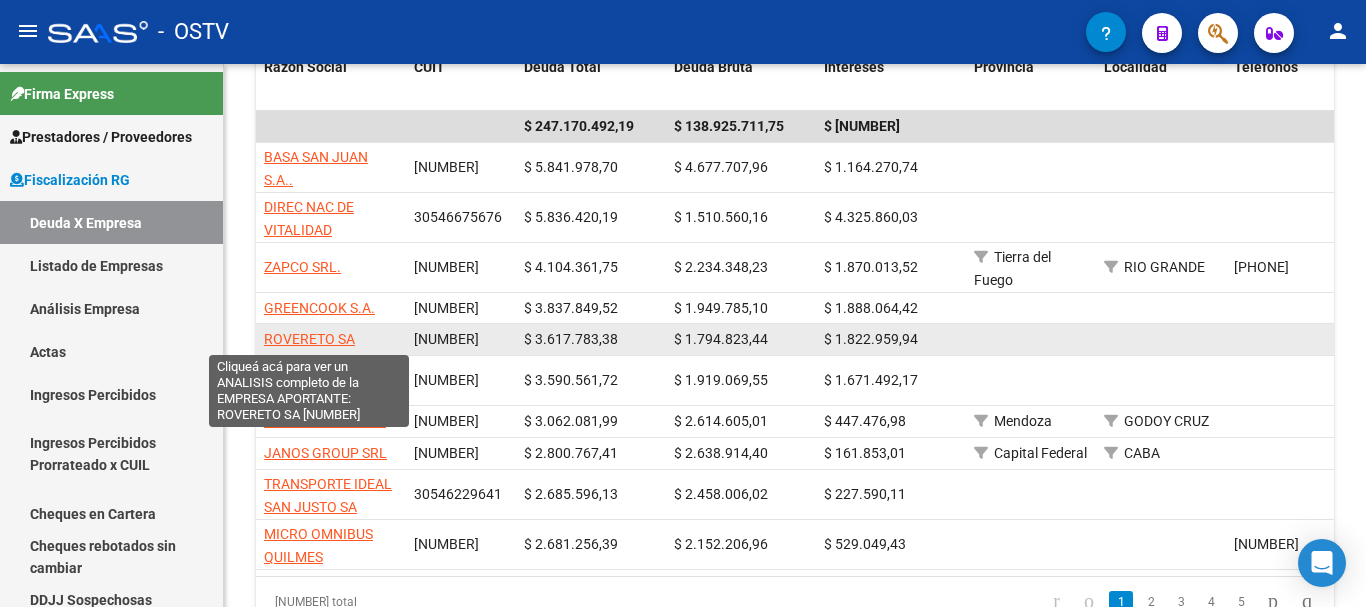 click on "ROVERETO SA" 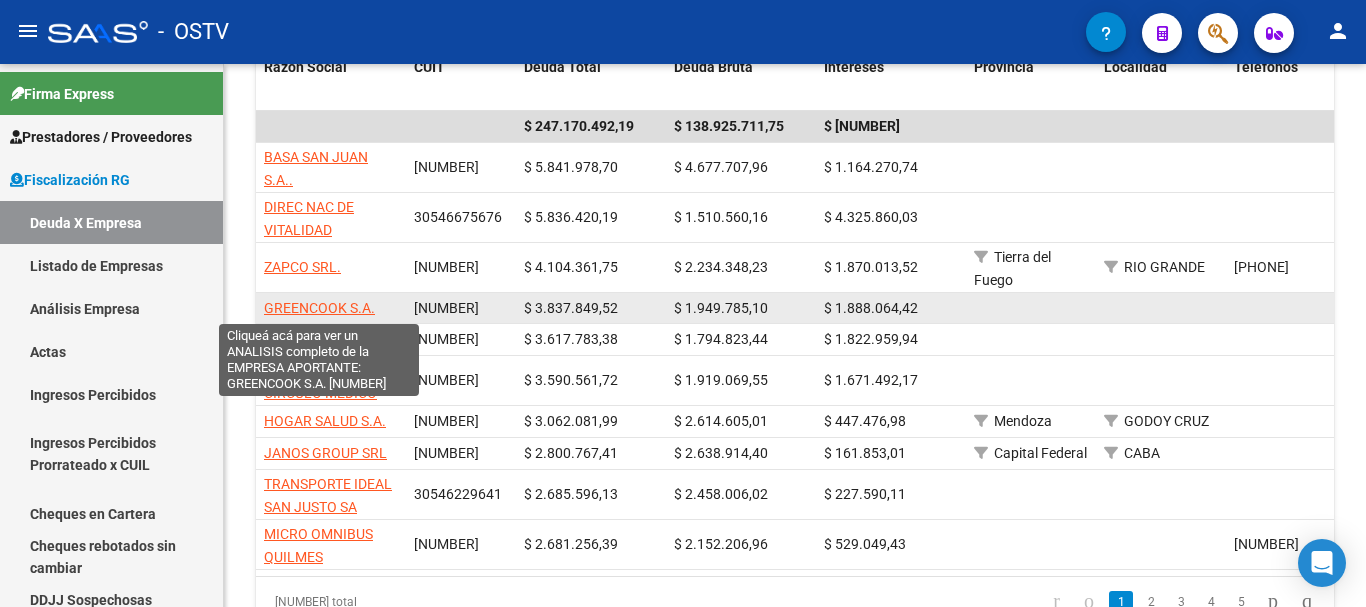 click on "GREENCOOK S.A." 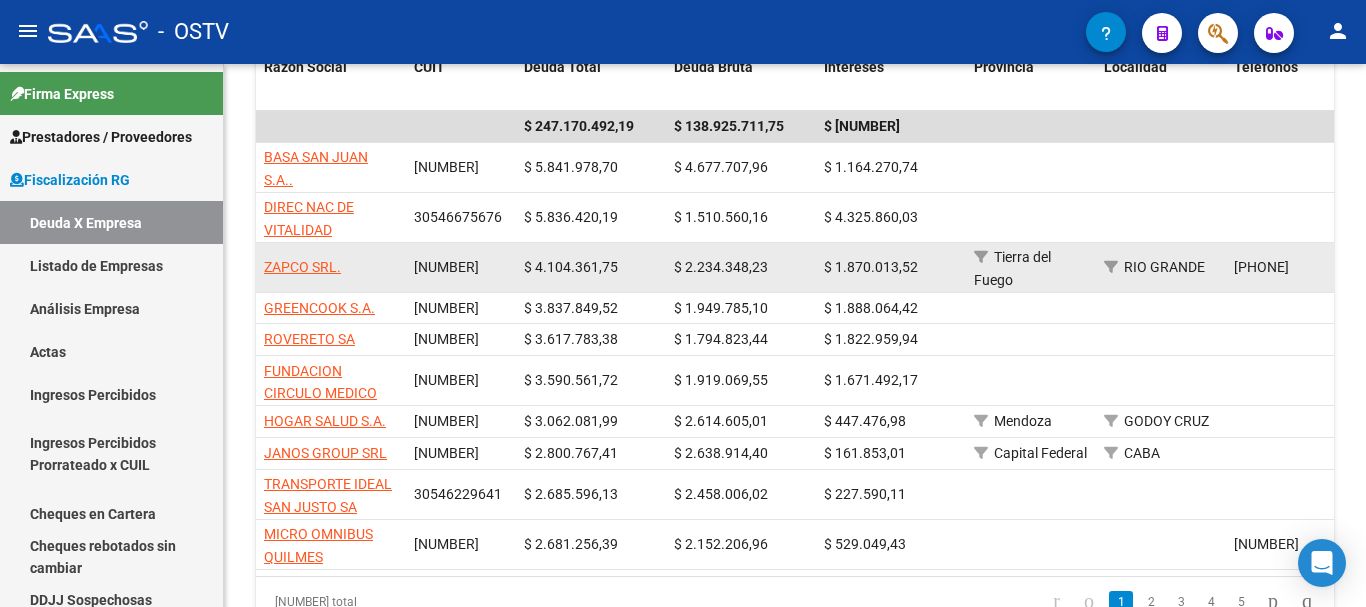 click on "ZAPCO SRL." 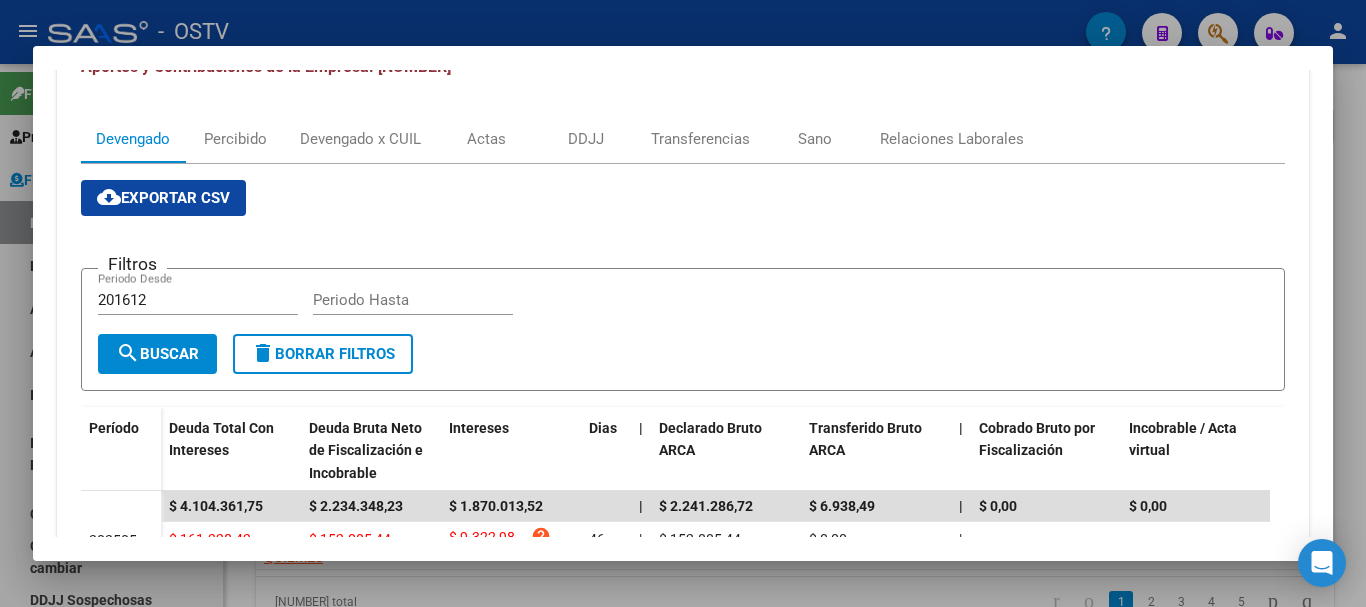 scroll, scrollTop: 0, scrollLeft: 0, axis: both 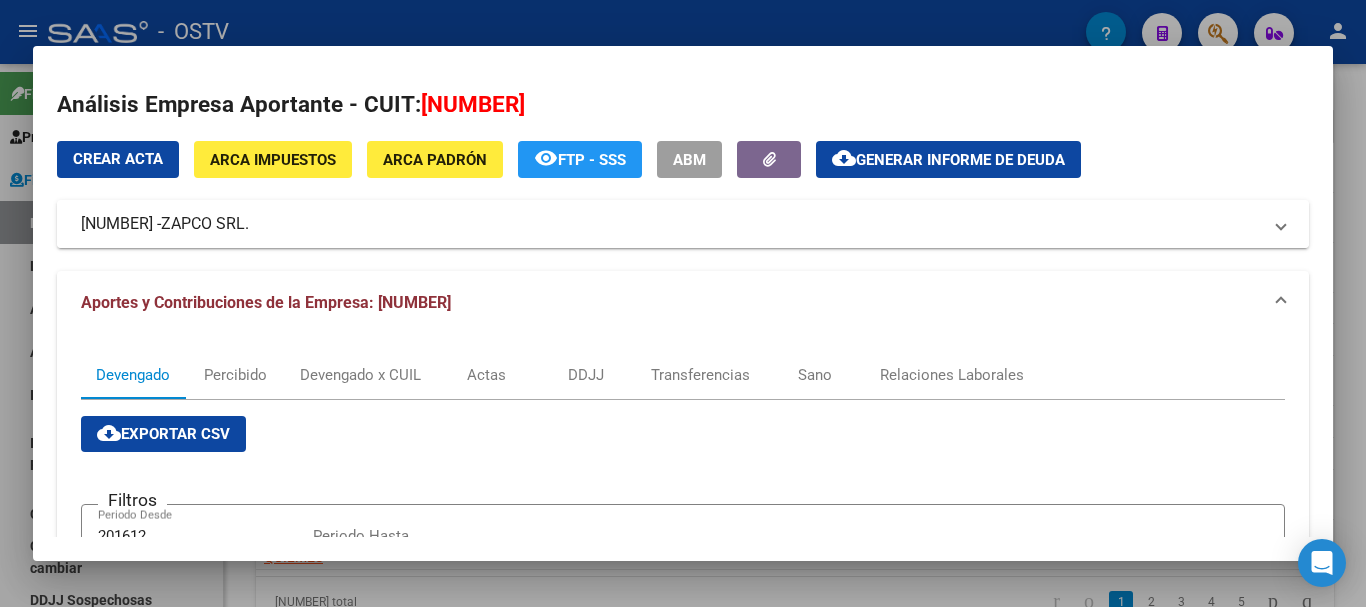 click on "ZAPCO SRL." at bounding box center [205, 224] 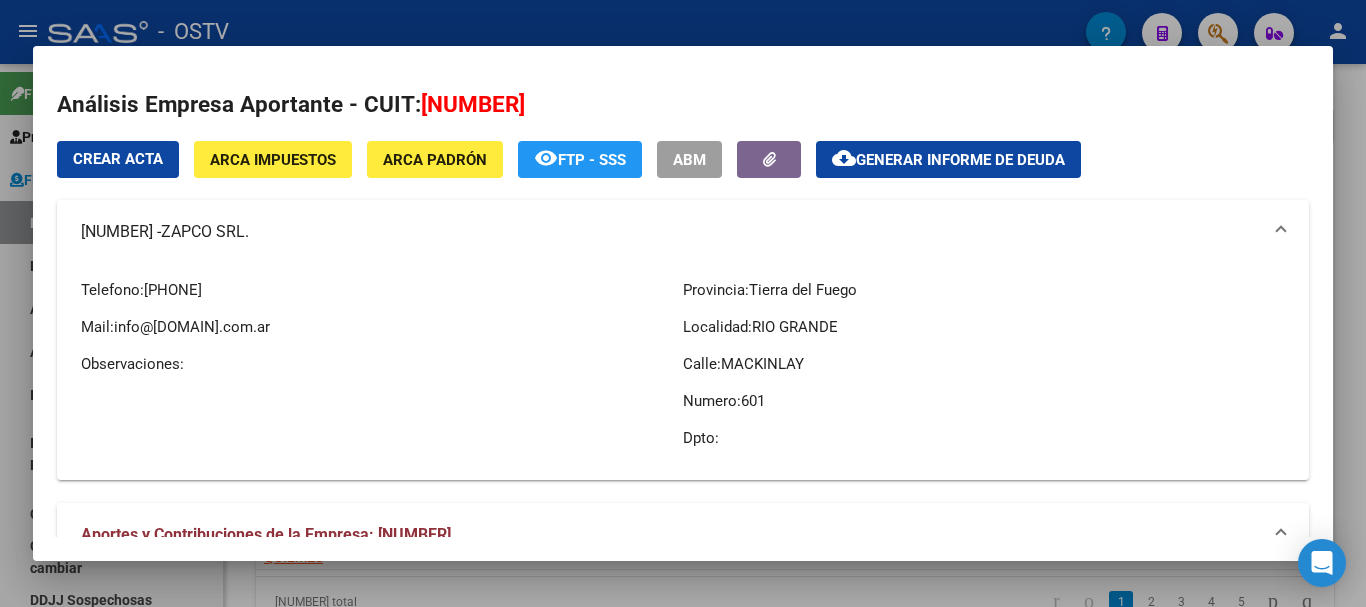 click on "[NUMBER] -   [COMPANY]." at bounding box center (671, 232) 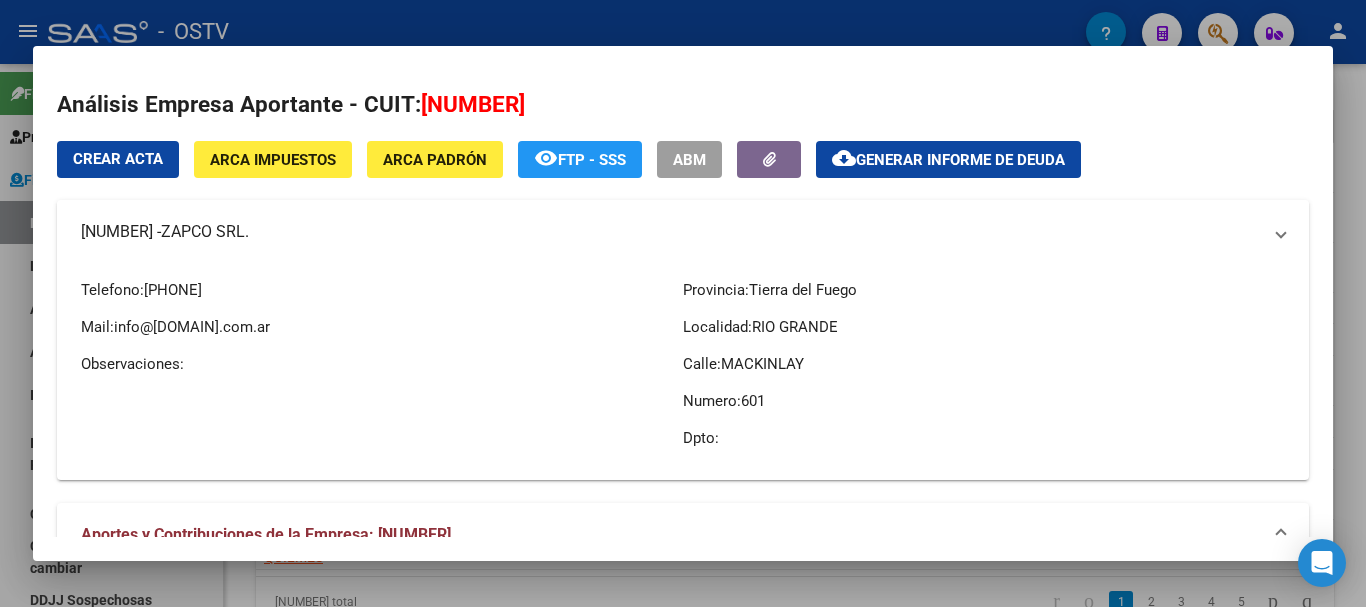 copy on "[NUMBER]" 